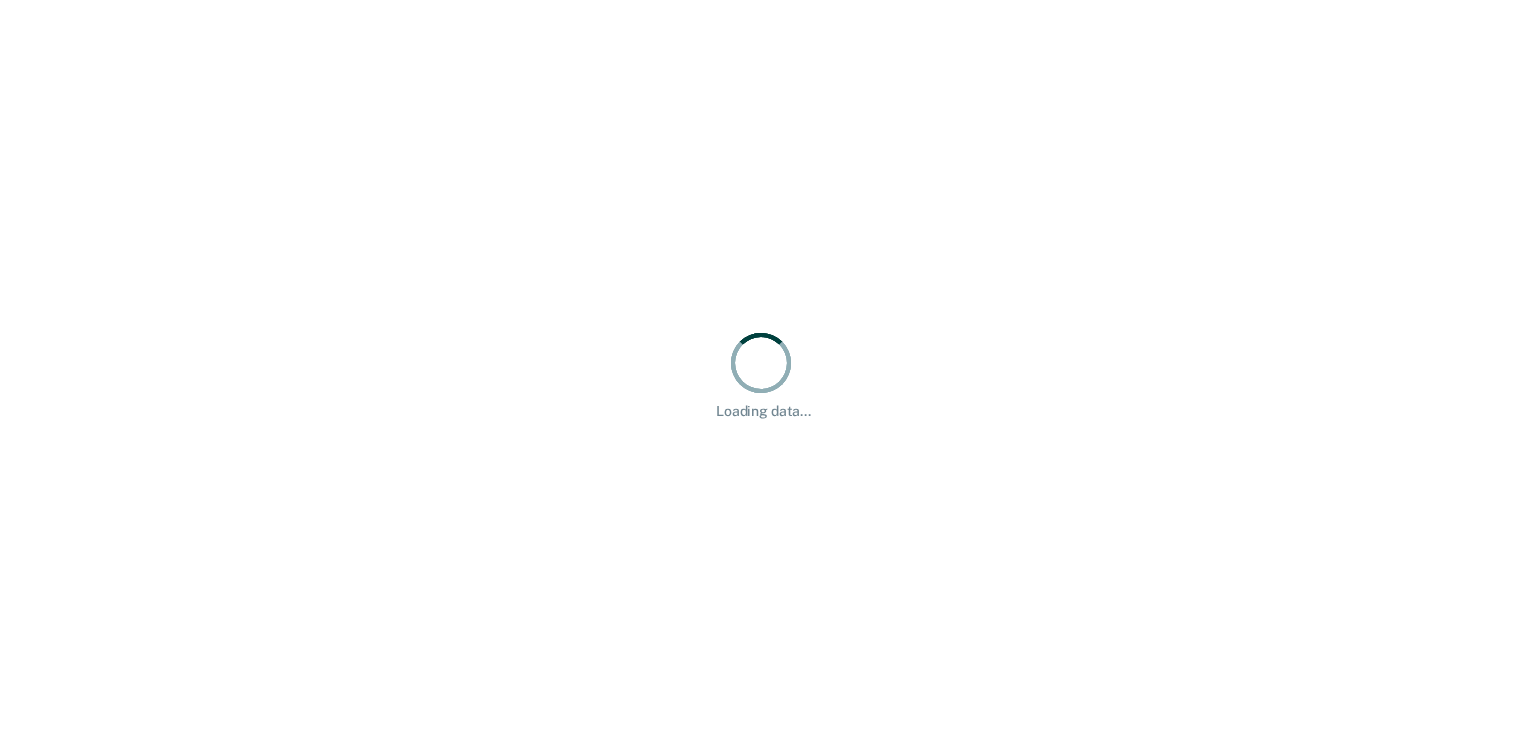 scroll, scrollTop: 0, scrollLeft: 0, axis: both 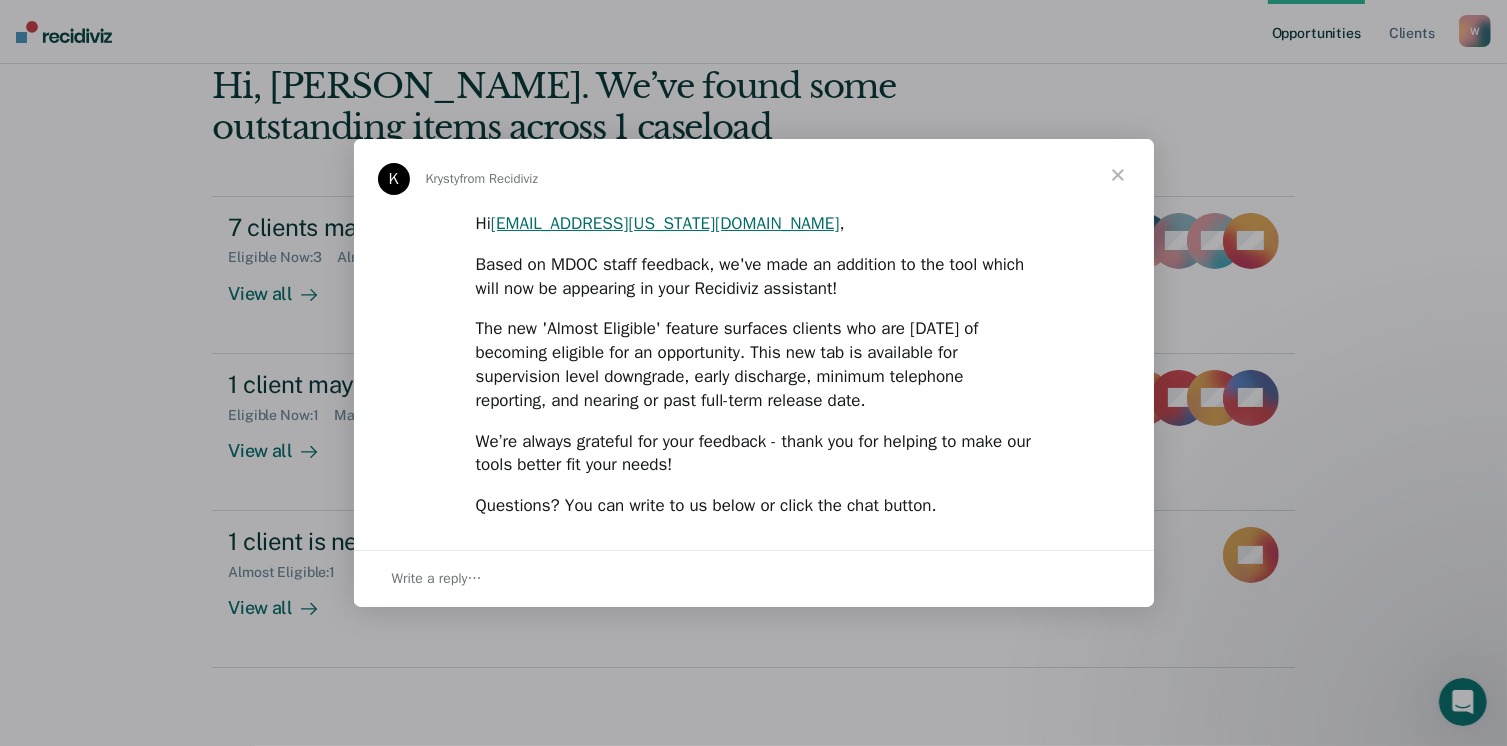 click at bounding box center [1118, 175] 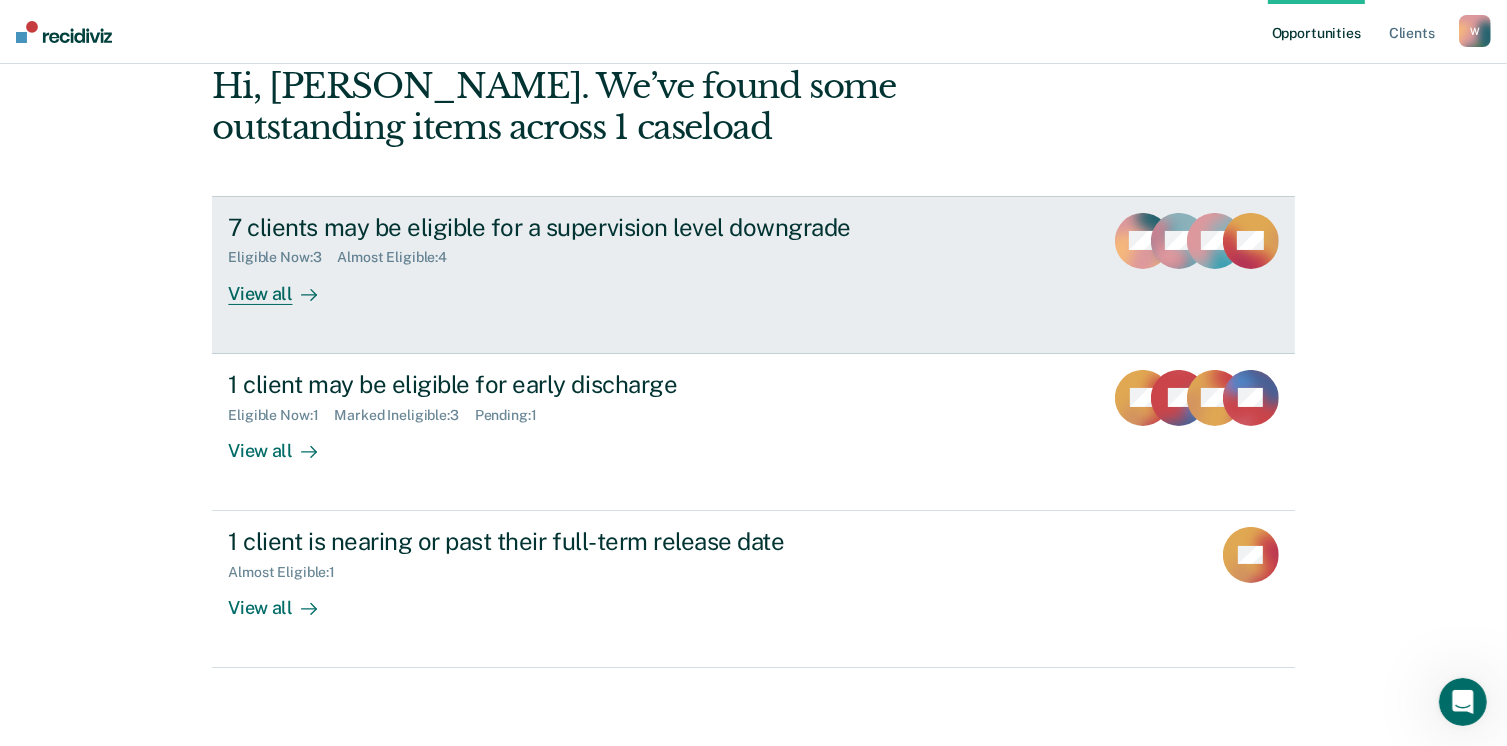 click on "View all" at bounding box center (284, 285) 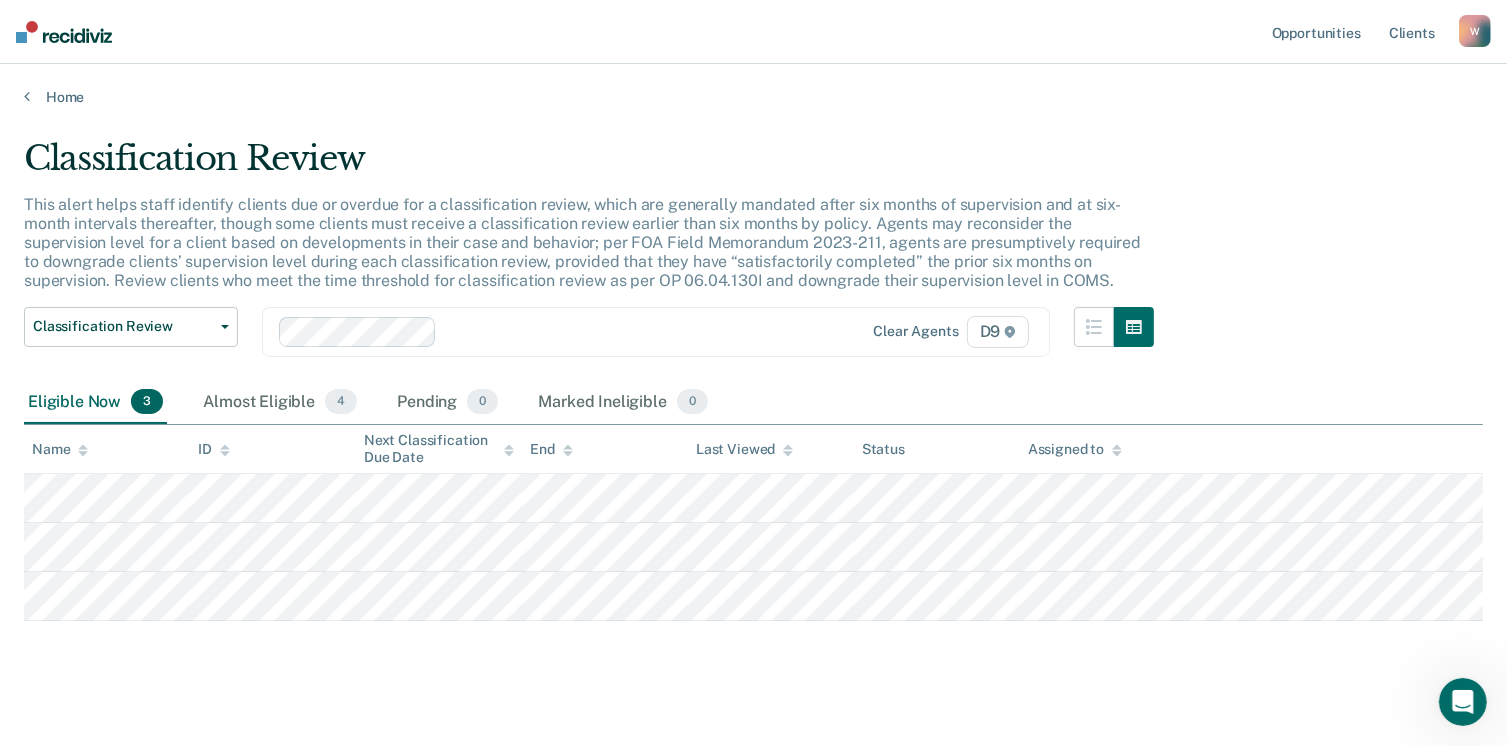 scroll, scrollTop: 16, scrollLeft: 0, axis: vertical 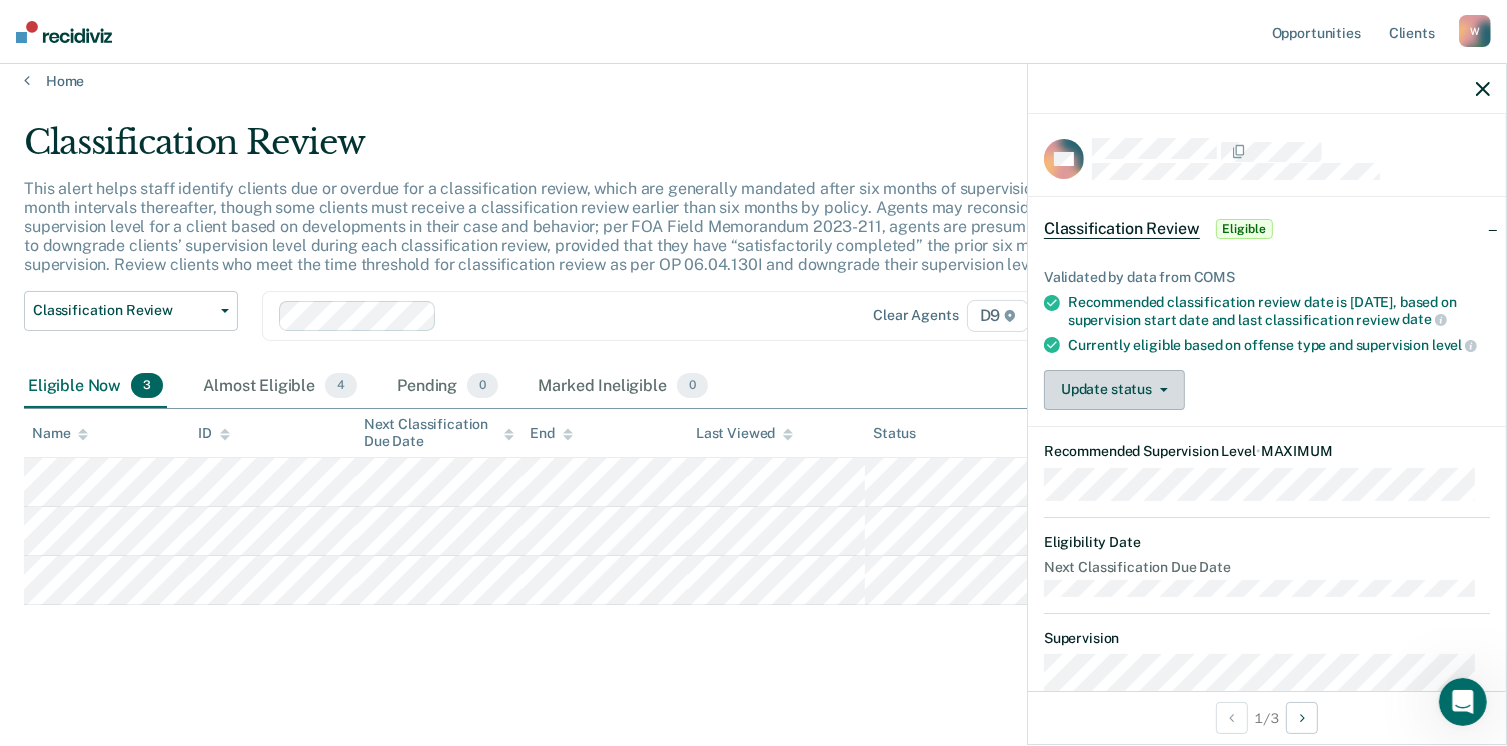click on "Update status" at bounding box center (1114, 390) 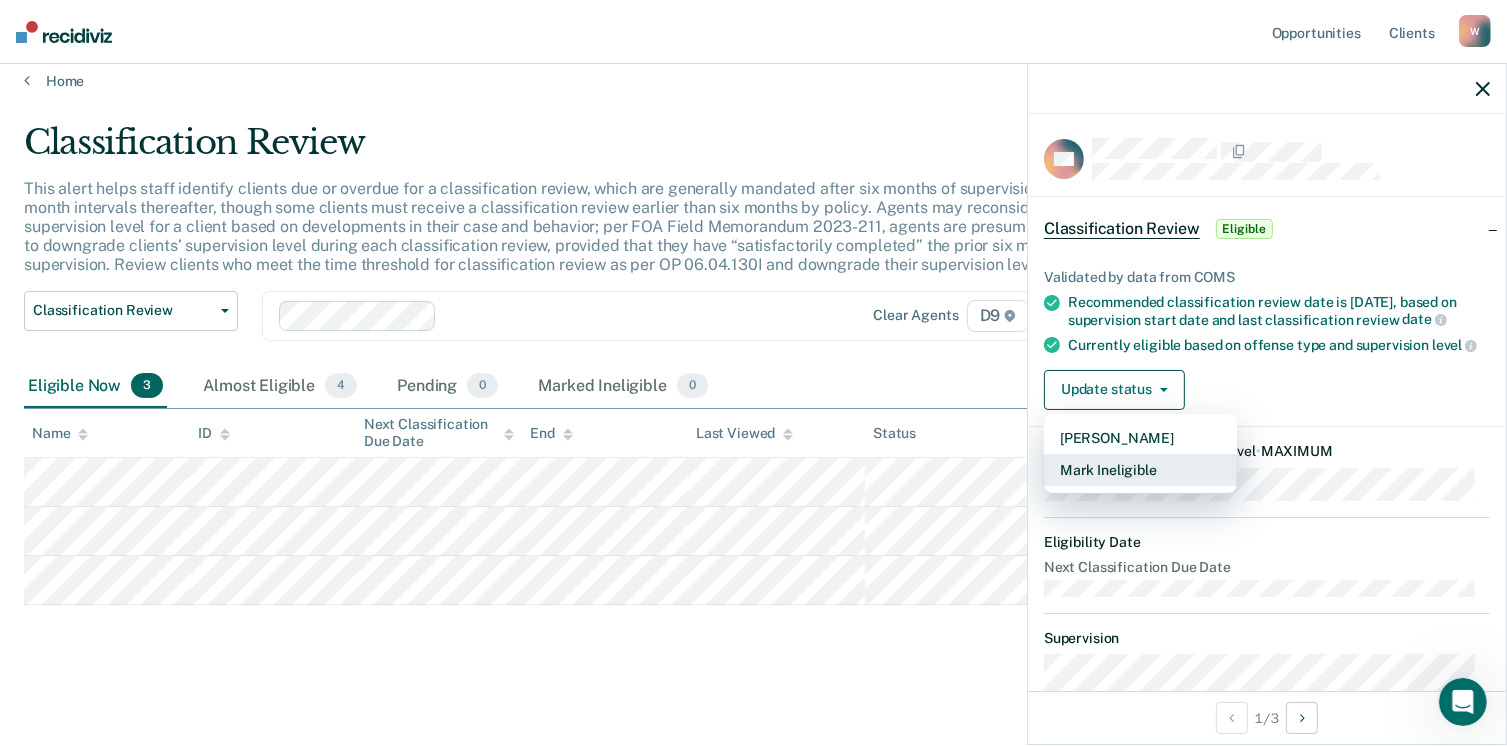 click on "Mark Ineligible" at bounding box center (1140, 470) 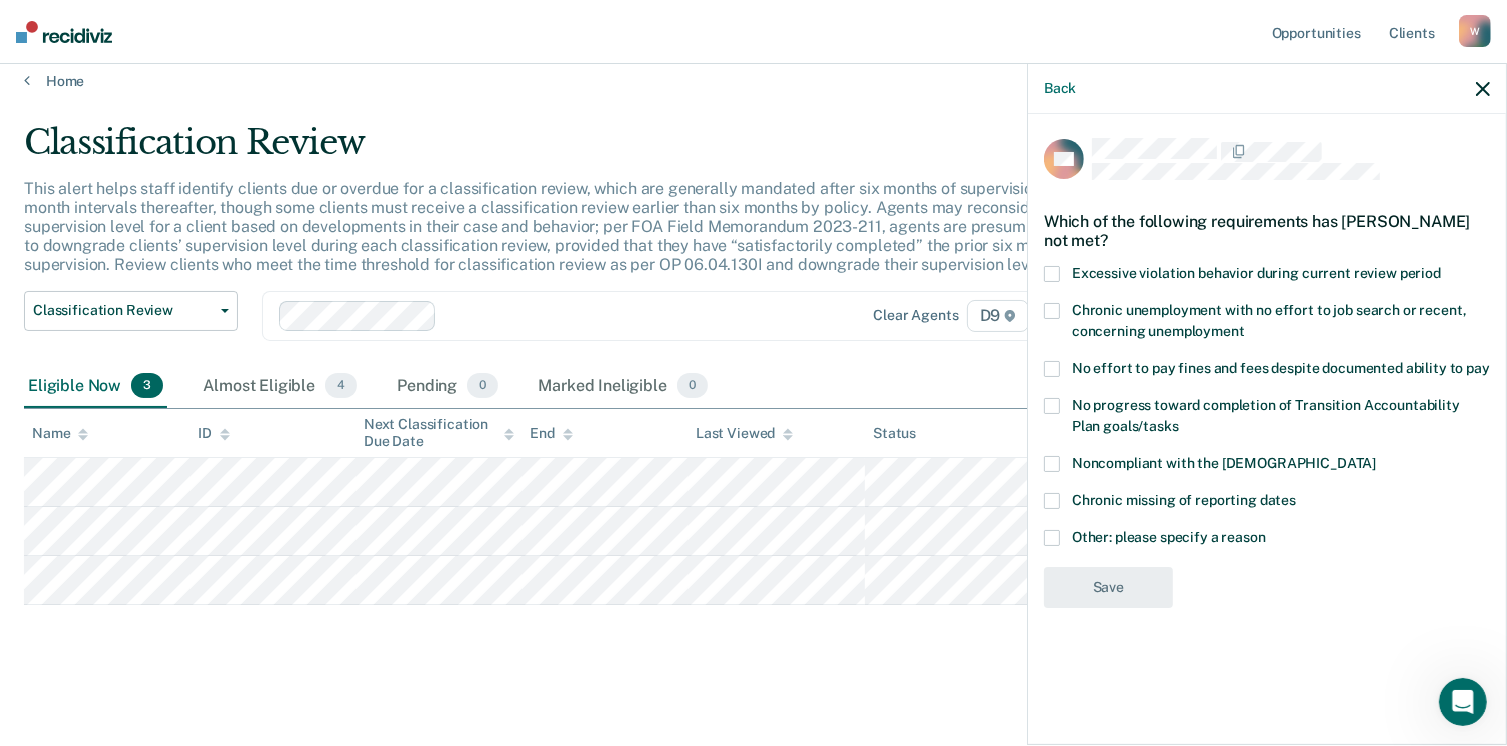 click at bounding box center (1052, 538) 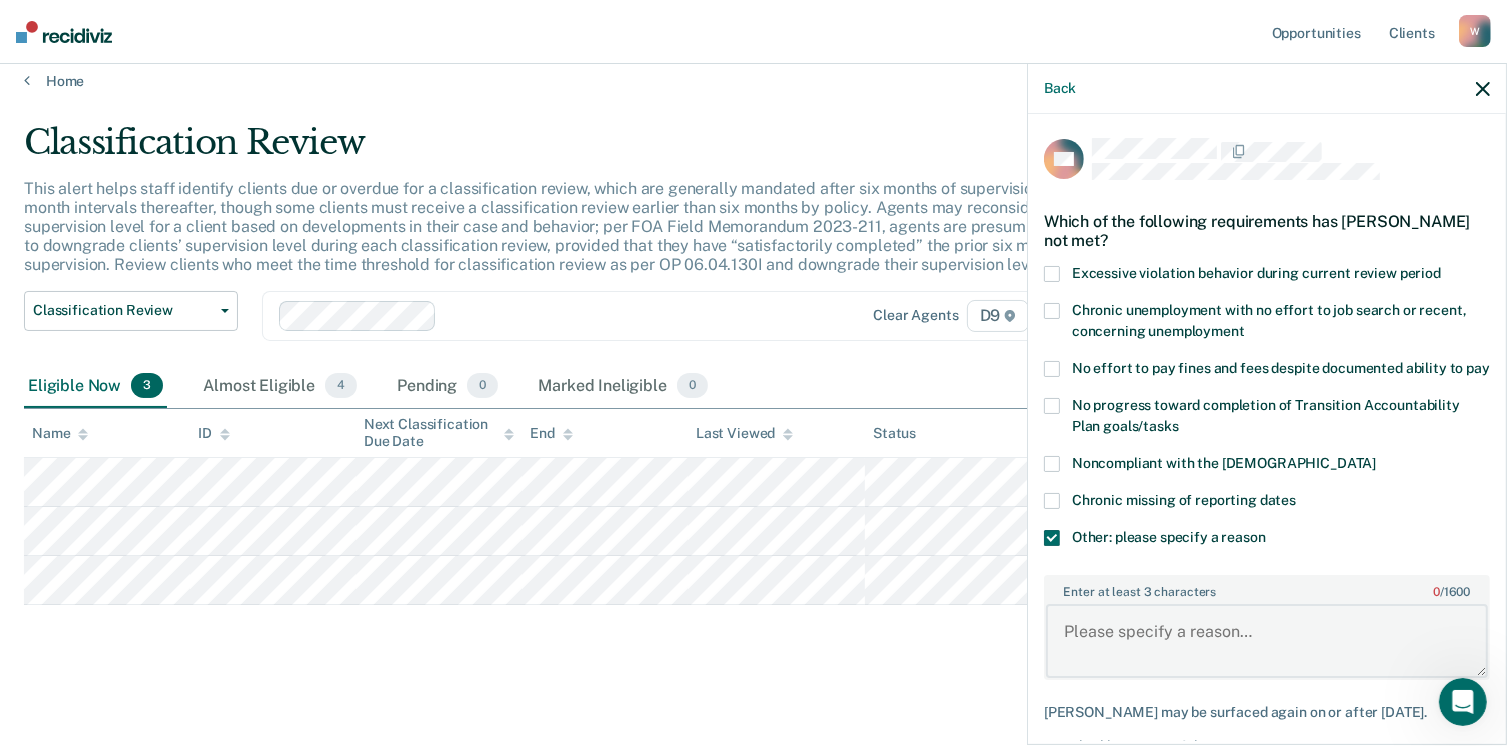 click on "Enter at least 3 characters 0  /  1600" at bounding box center (1267, 641) 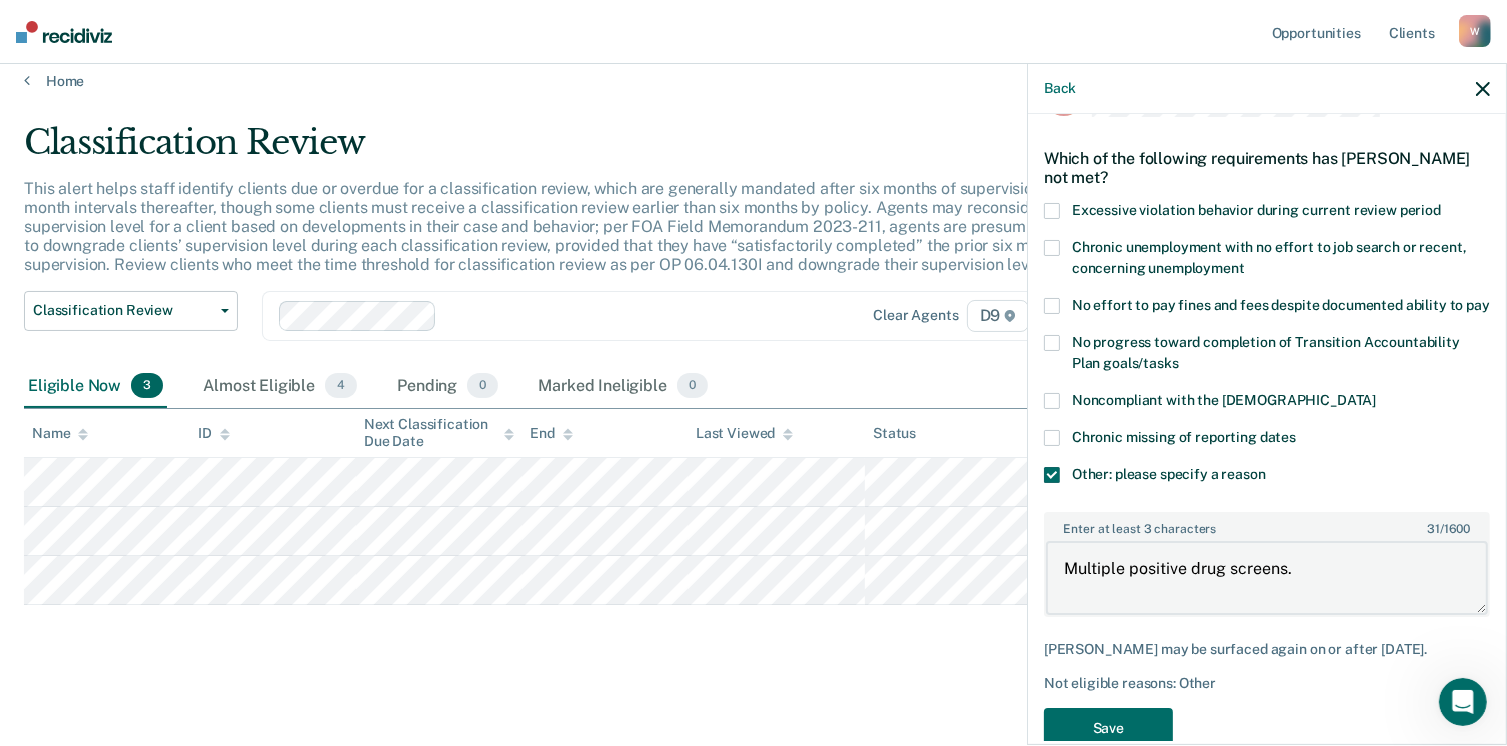 scroll, scrollTop: 123, scrollLeft: 0, axis: vertical 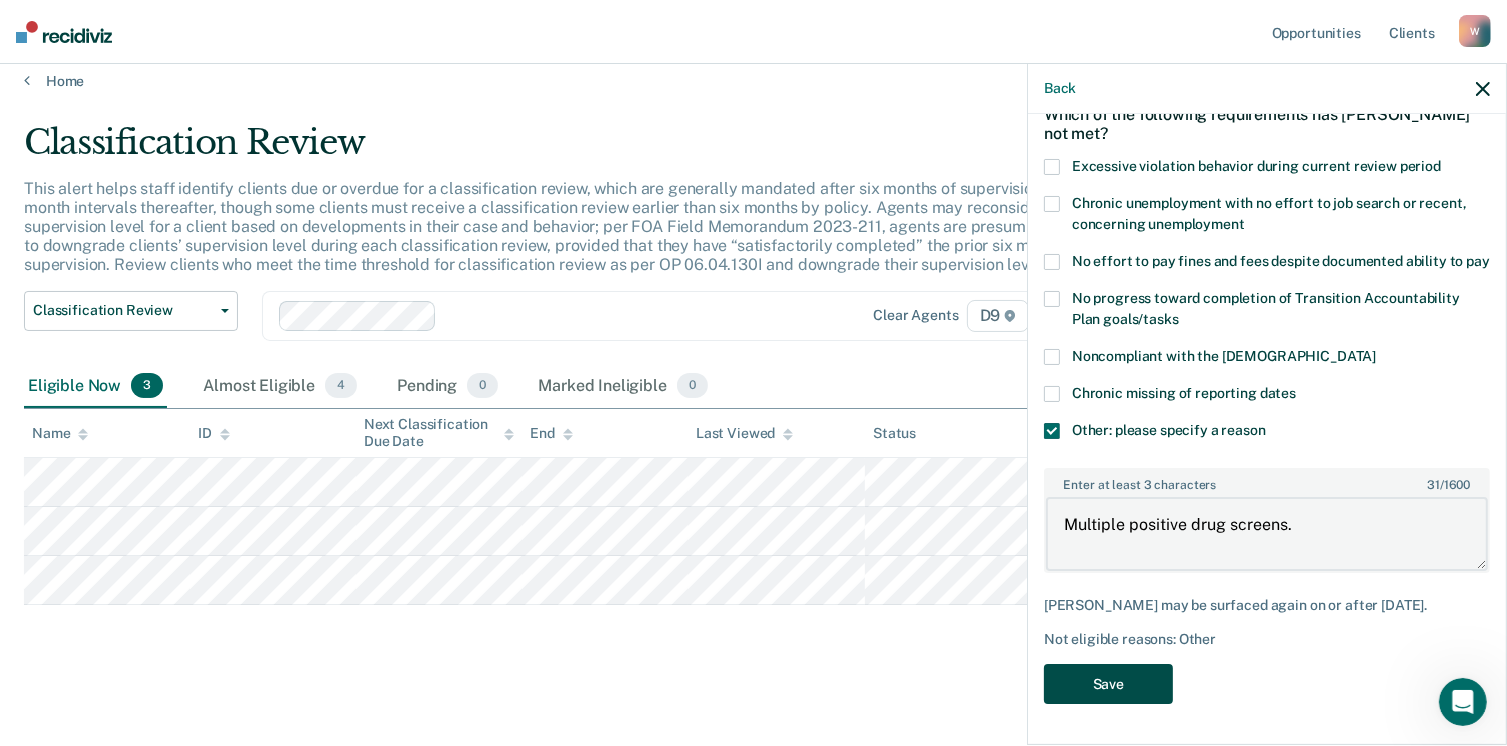 type on "Multiple positive drug screens." 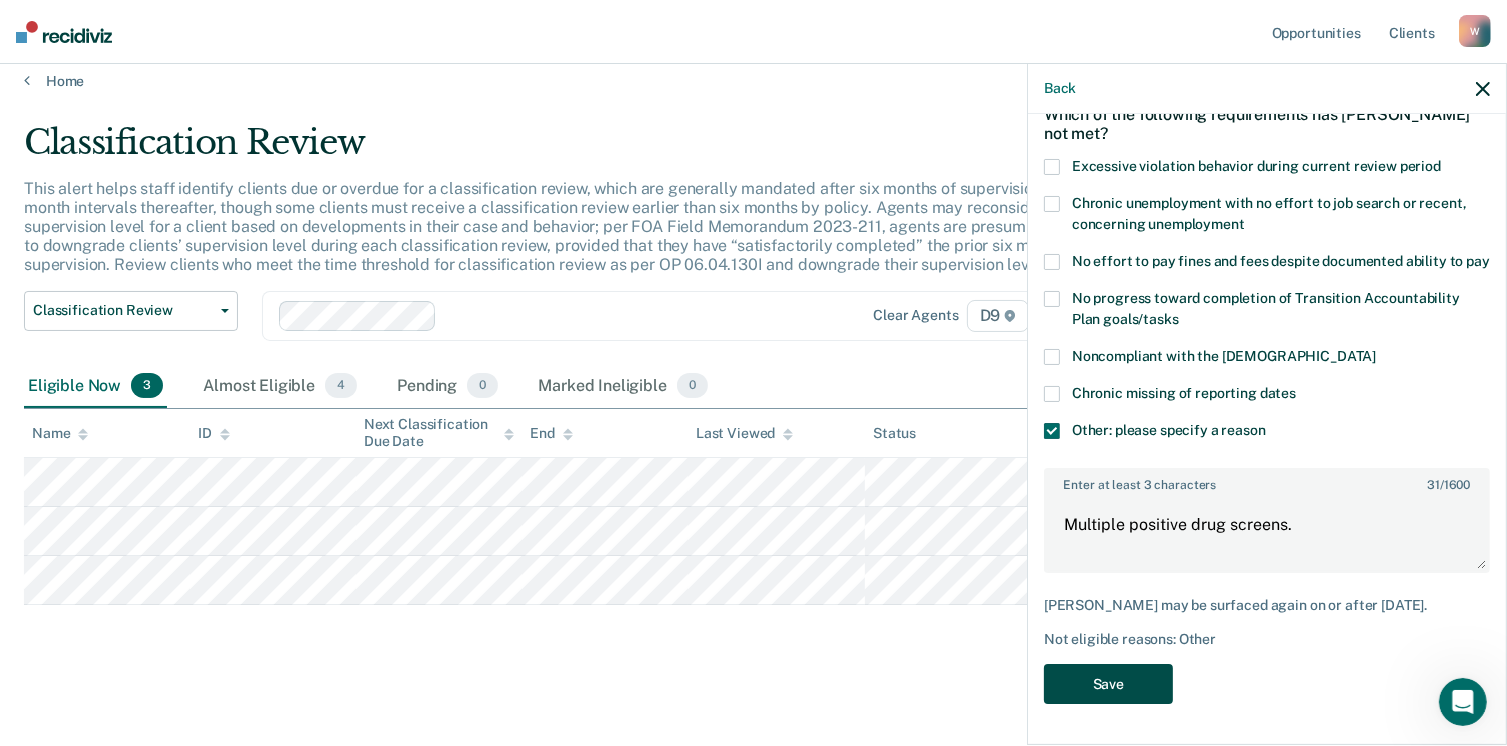 click on "Save" at bounding box center [1108, 684] 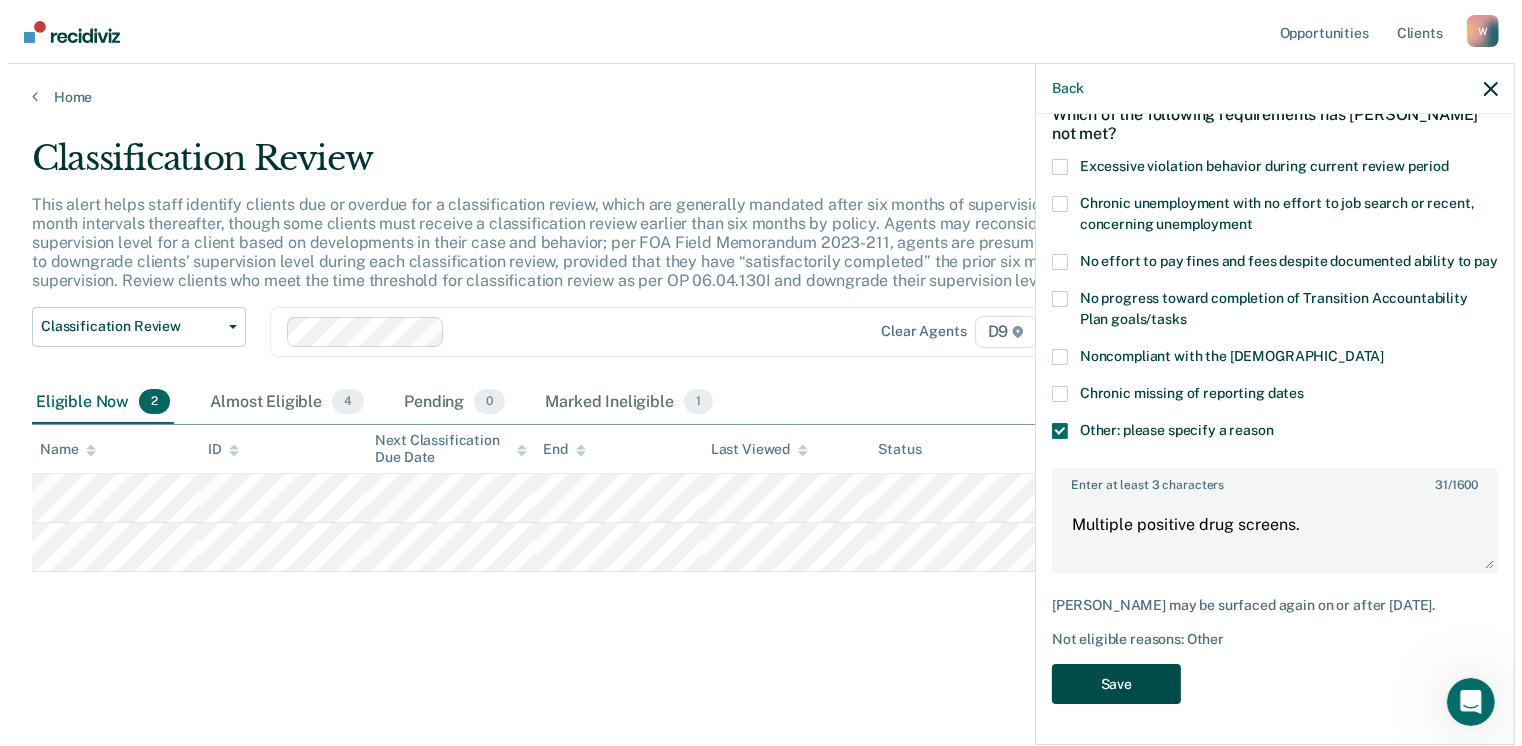 scroll, scrollTop: 0, scrollLeft: 0, axis: both 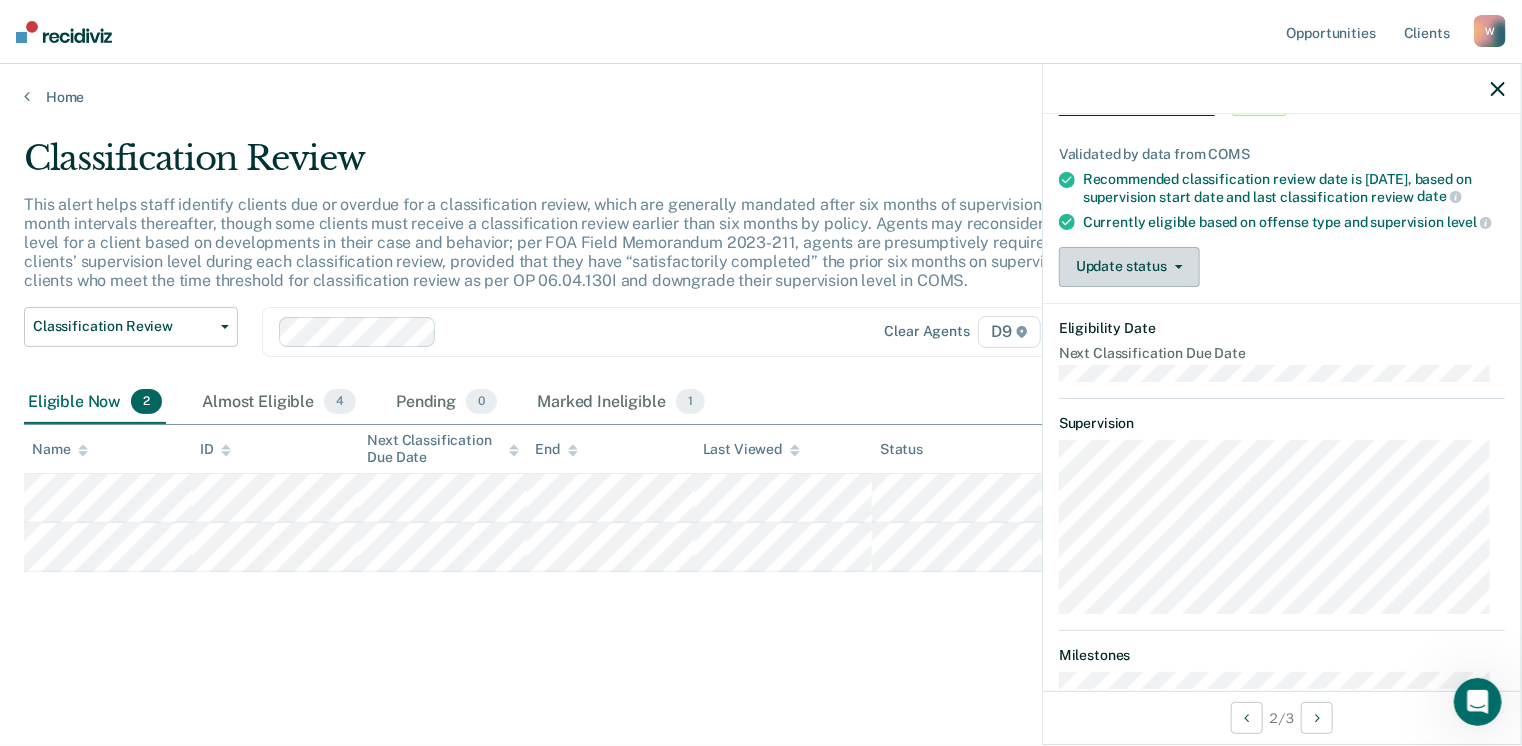 click 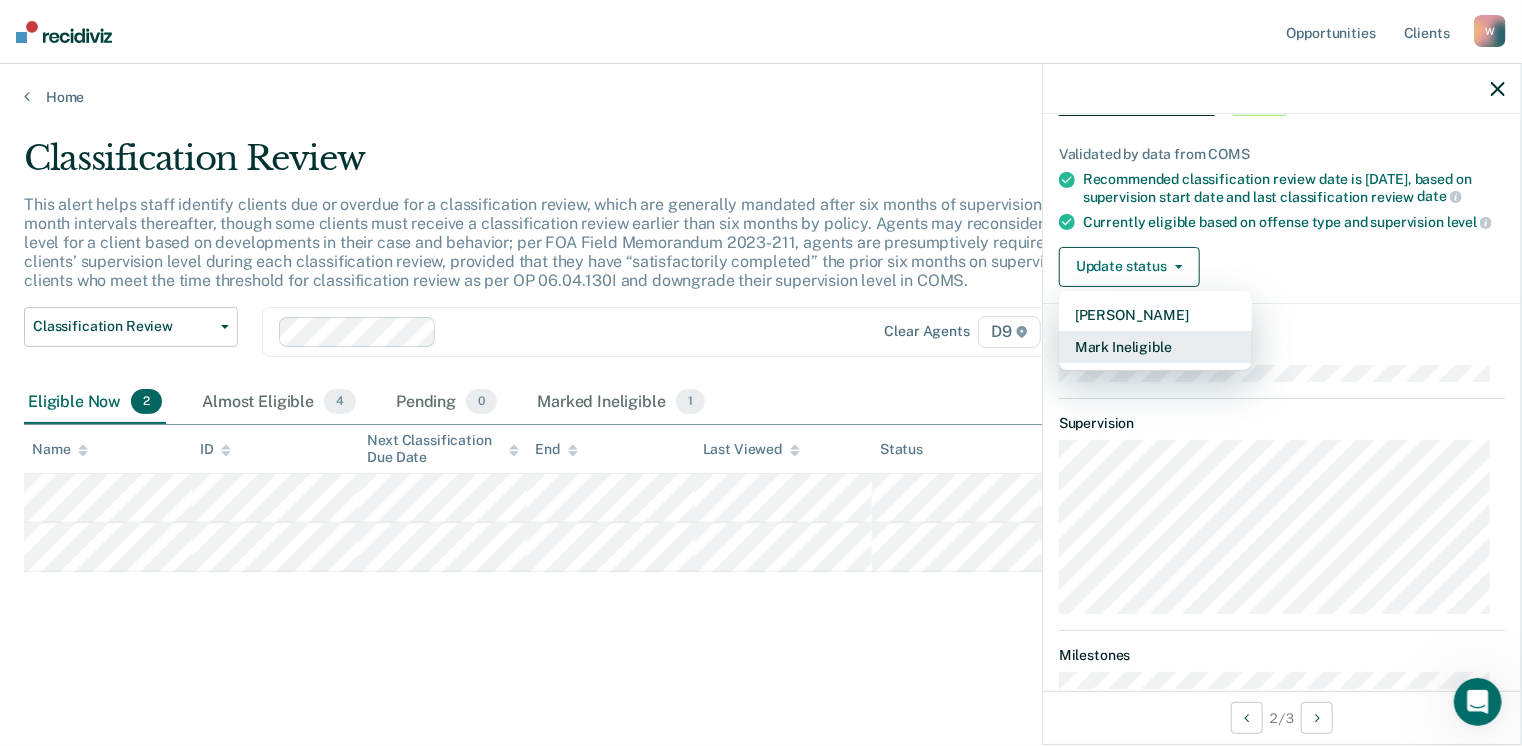 click on "Mark Ineligible" at bounding box center (1155, 347) 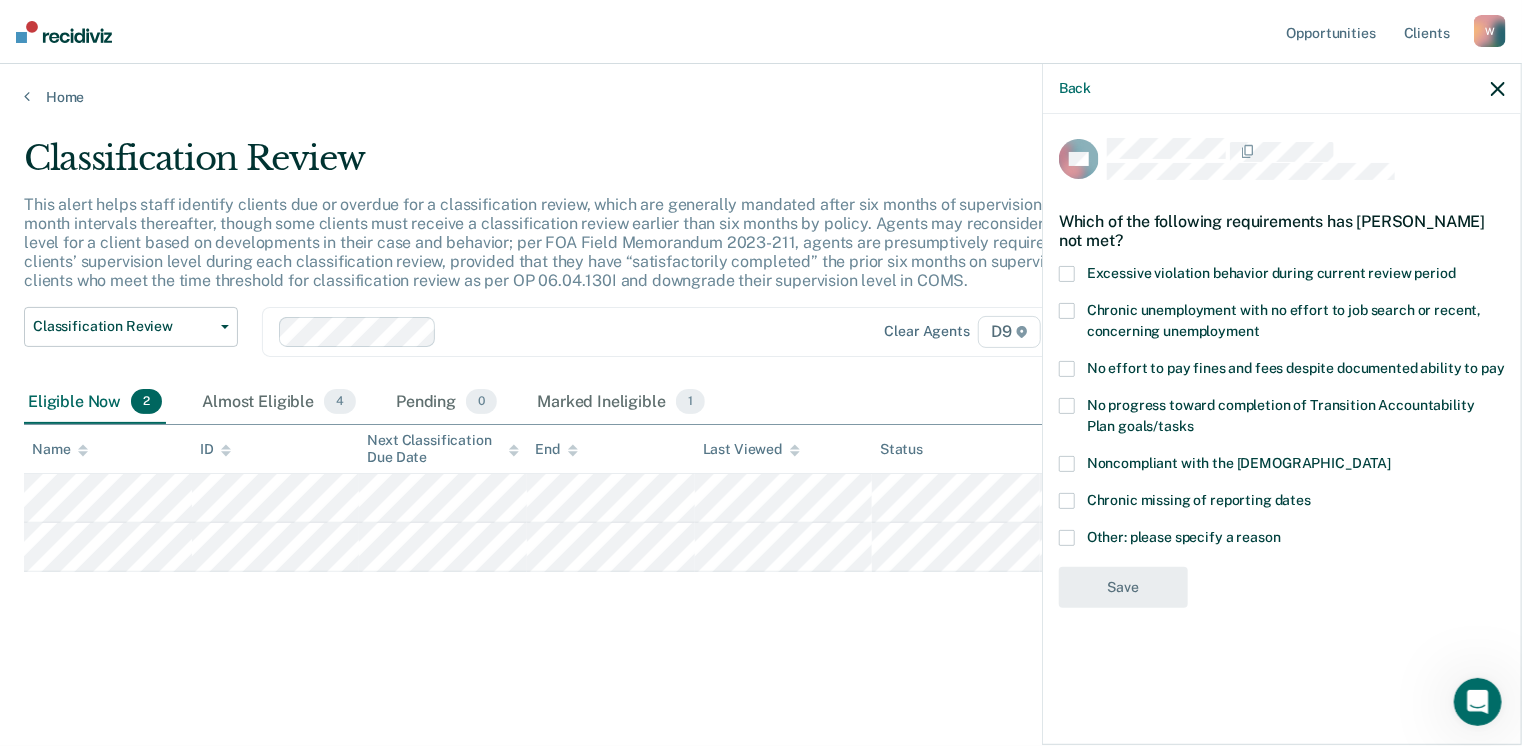 scroll, scrollTop: 0, scrollLeft: 0, axis: both 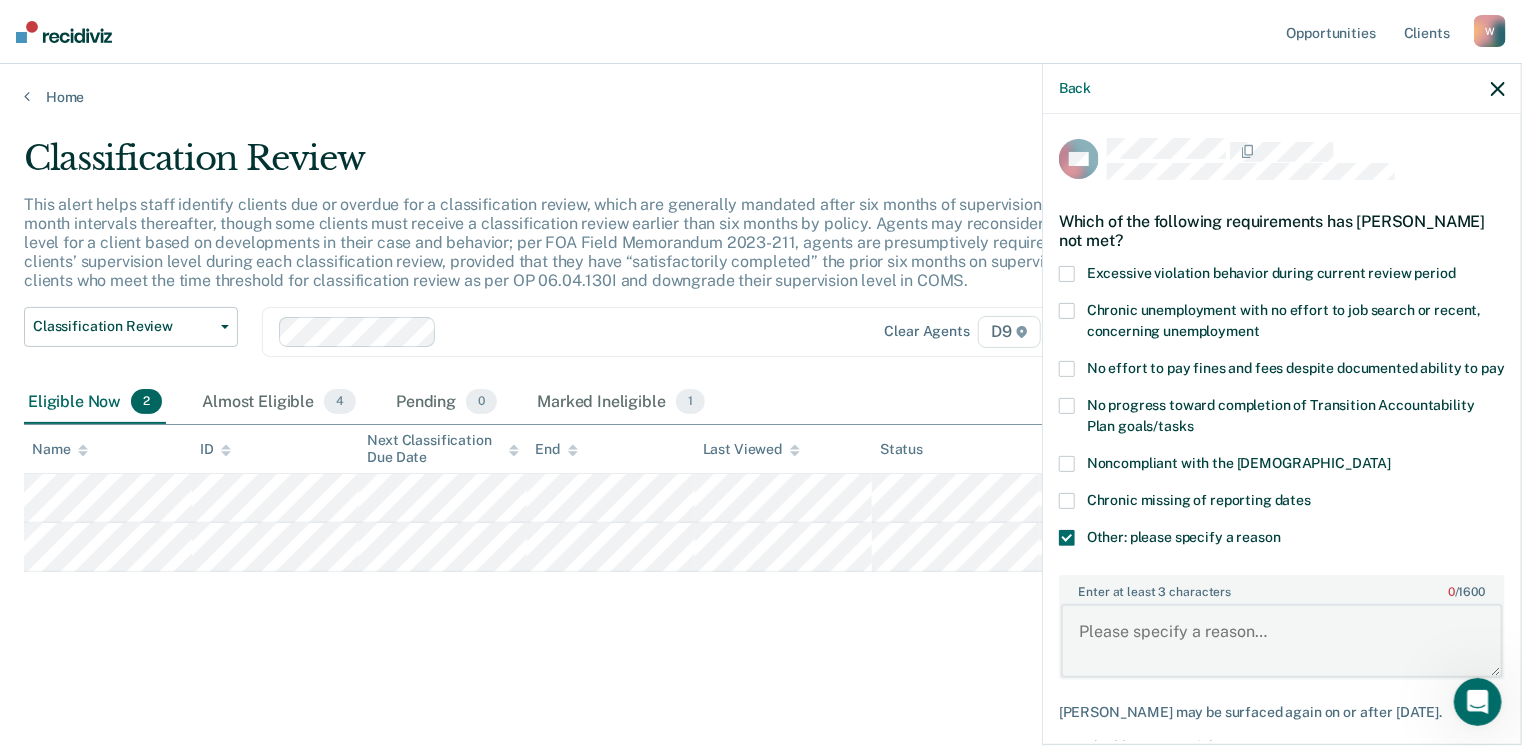 click on "Enter at least 3 characters 0  /  1600" at bounding box center (1282, 641) 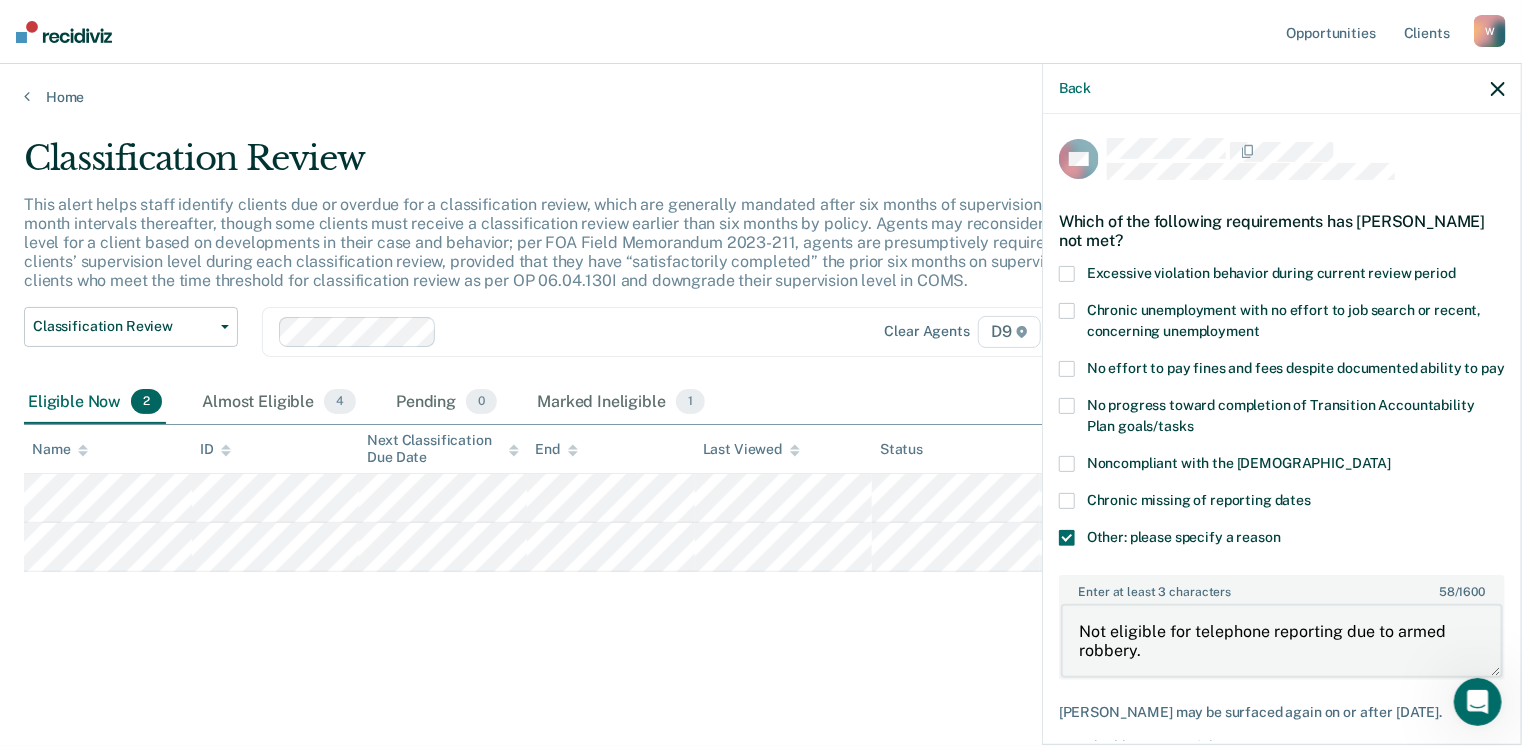 scroll, scrollTop: 123, scrollLeft: 0, axis: vertical 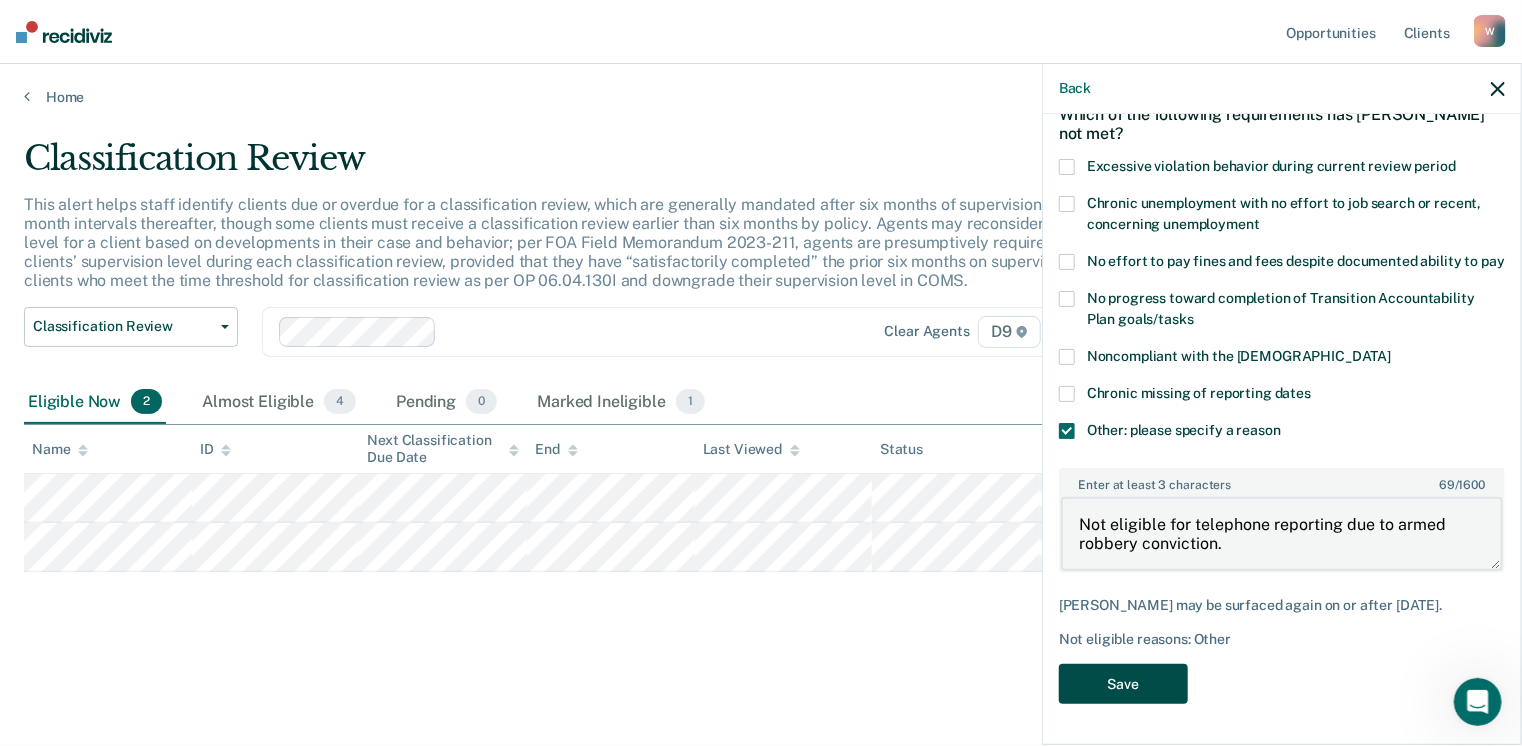 type on "Not eligible for telephone reporting due to armed robbery conviction." 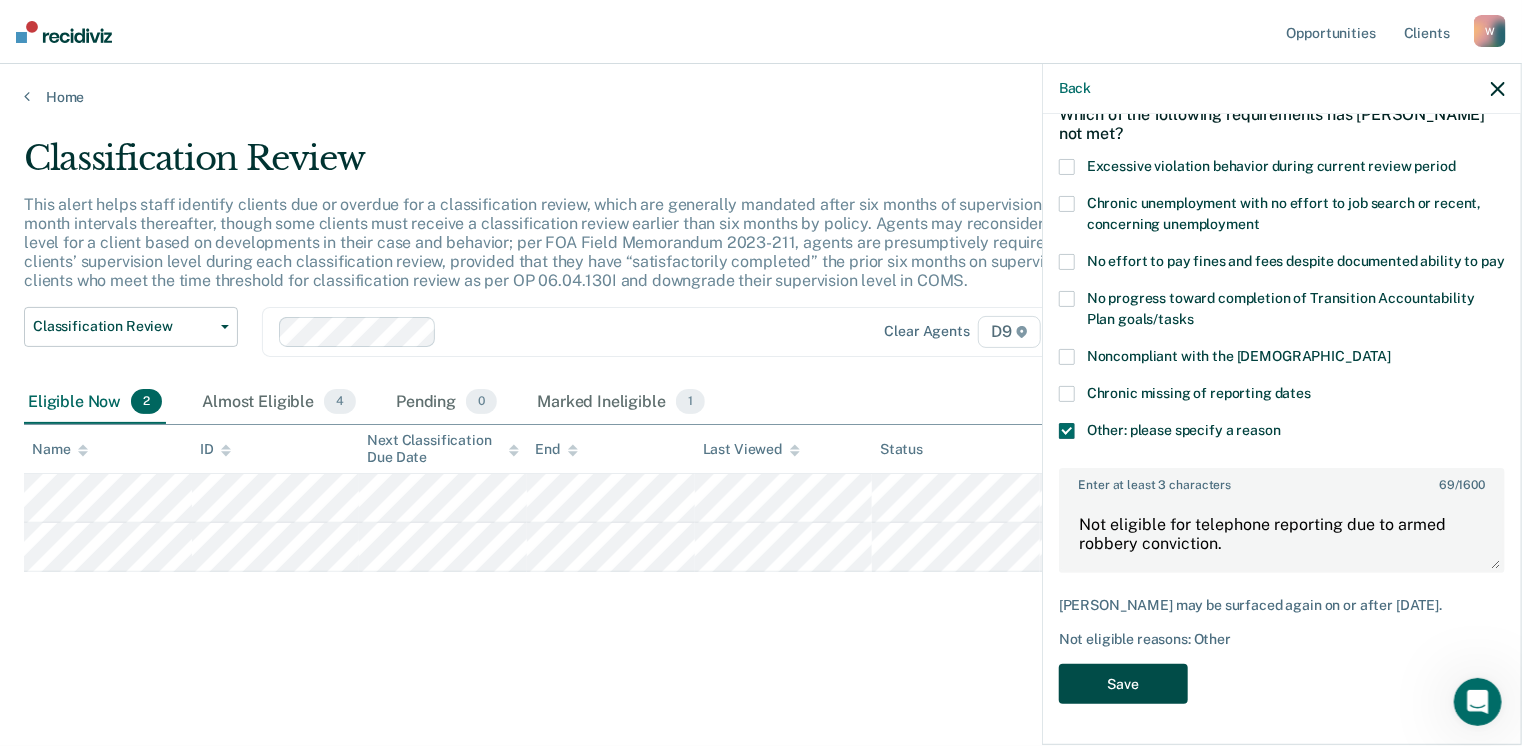 click on "Save" at bounding box center (1123, 684) 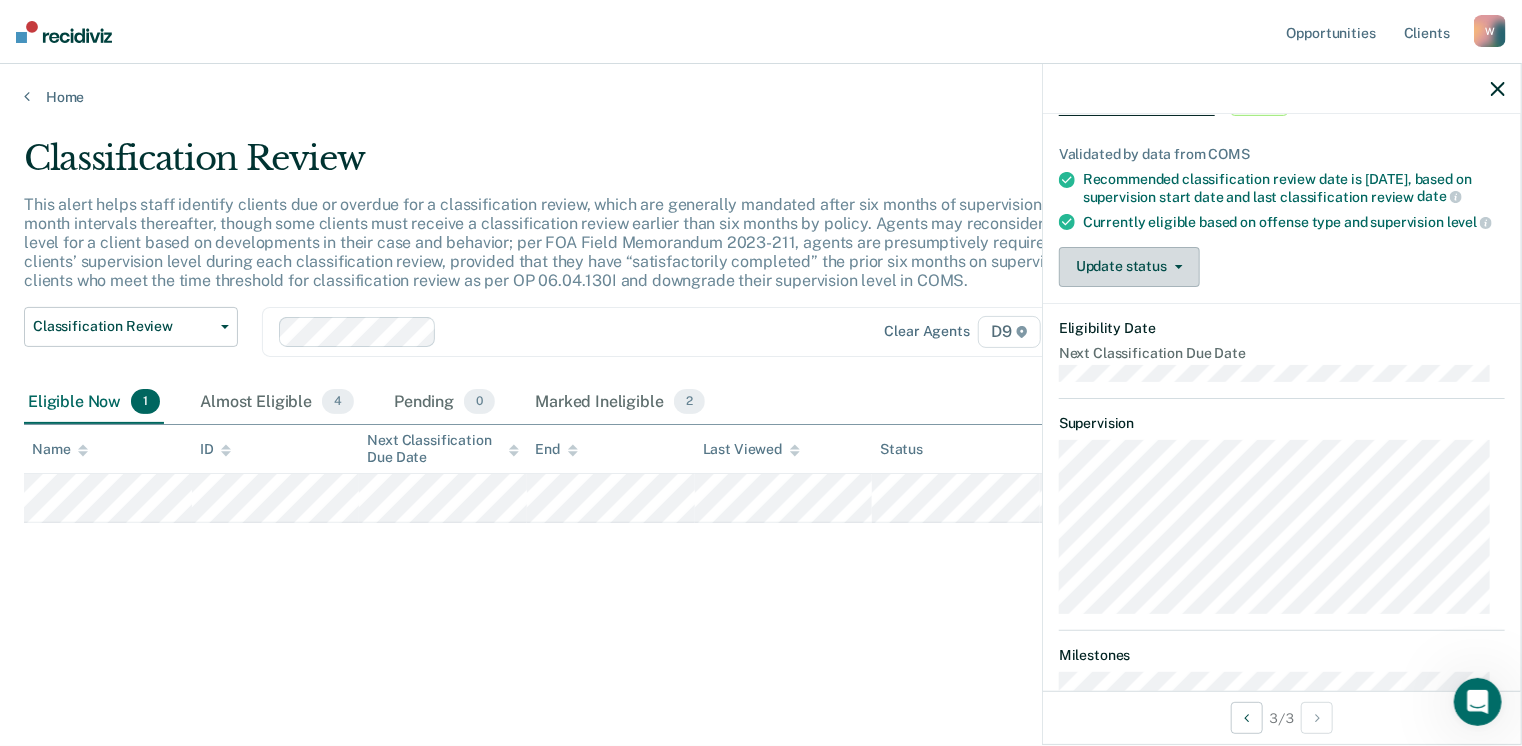 click on "Update status" at bounding box center (1129, 267) 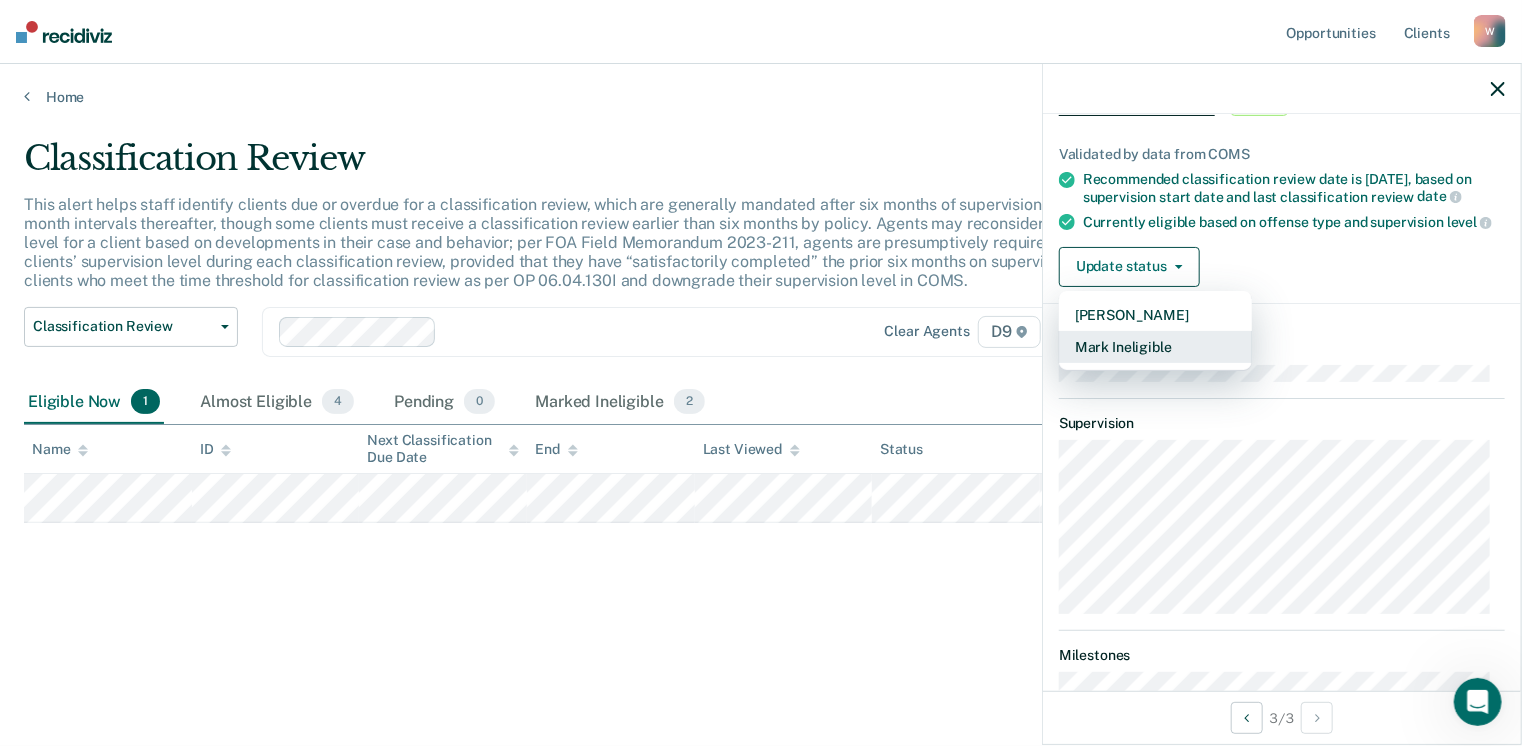 click on "Mark Ineligible" at bounding box center (1155, 347) 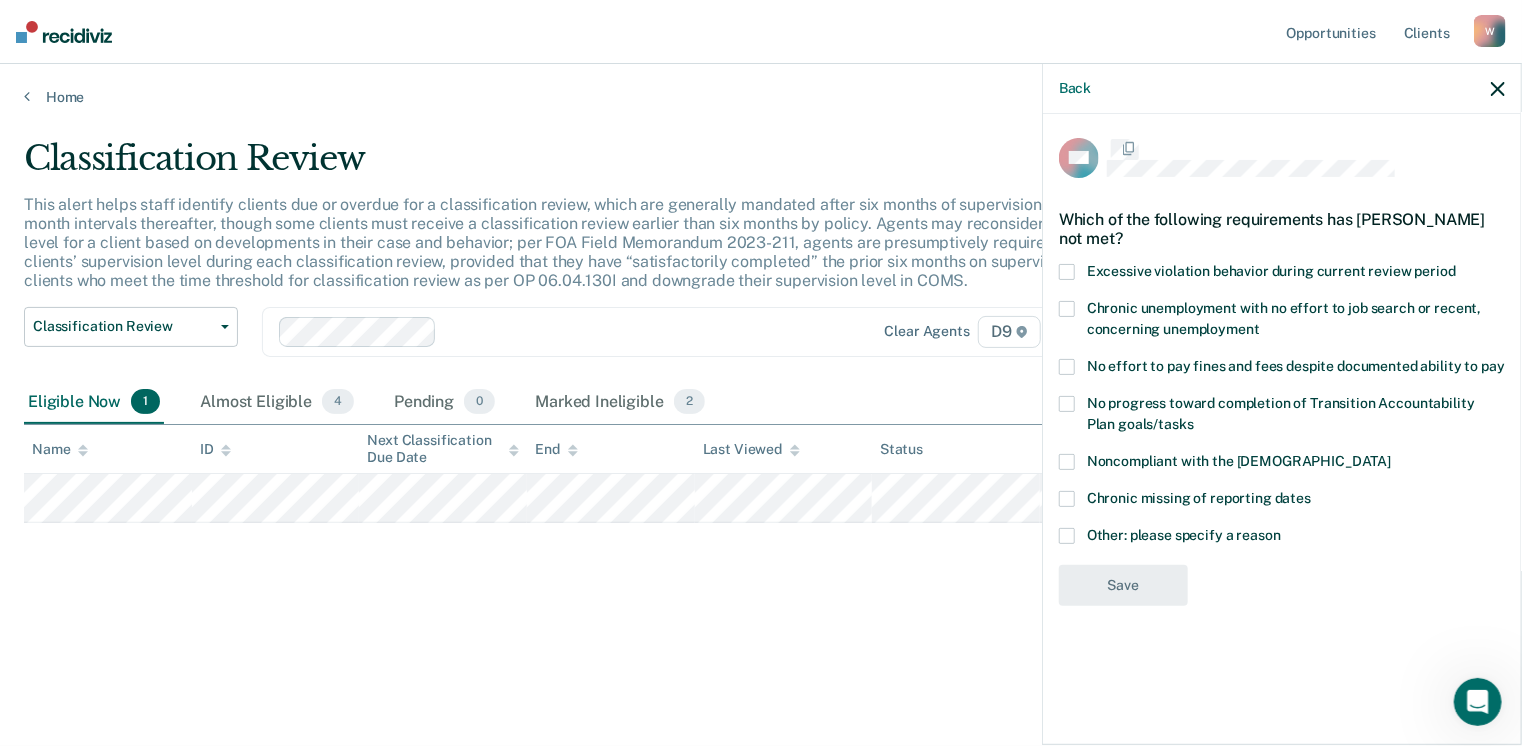 scroll, scrollTop: 0, scrollLeft: 0, axis: both 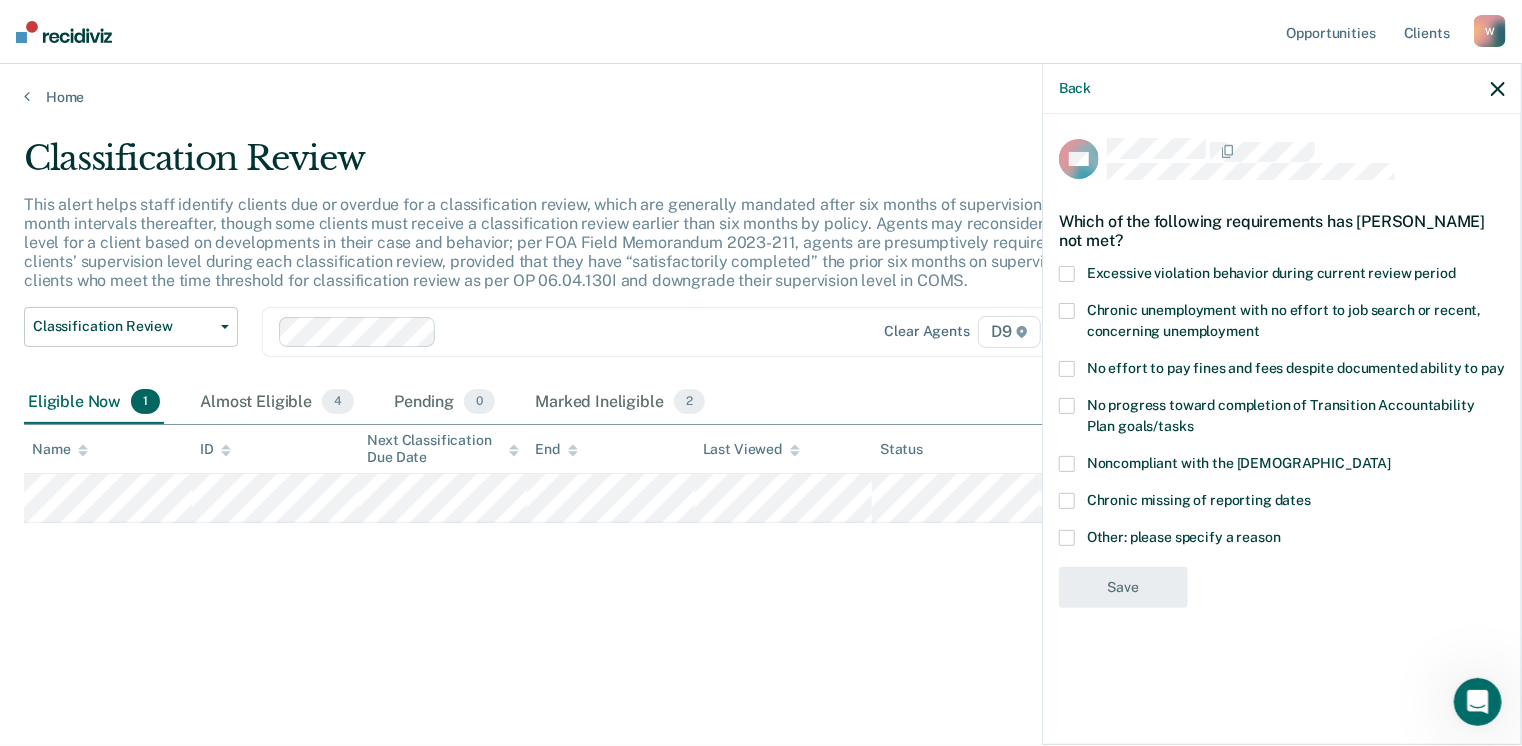click at bounding box center [1067, 538] 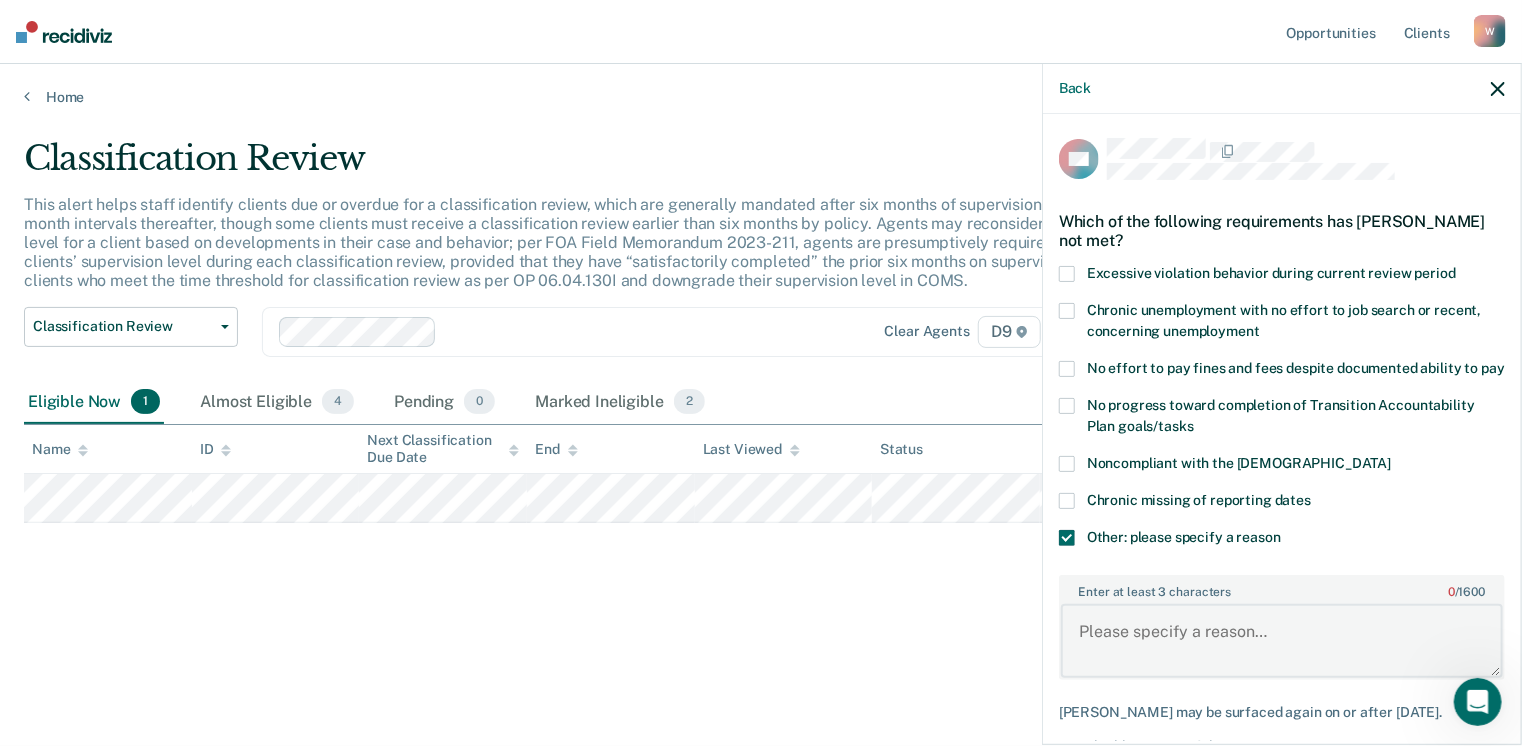 click on "Enter at least 3 characters 0  /  1600" at bounding box center [1282, 641] 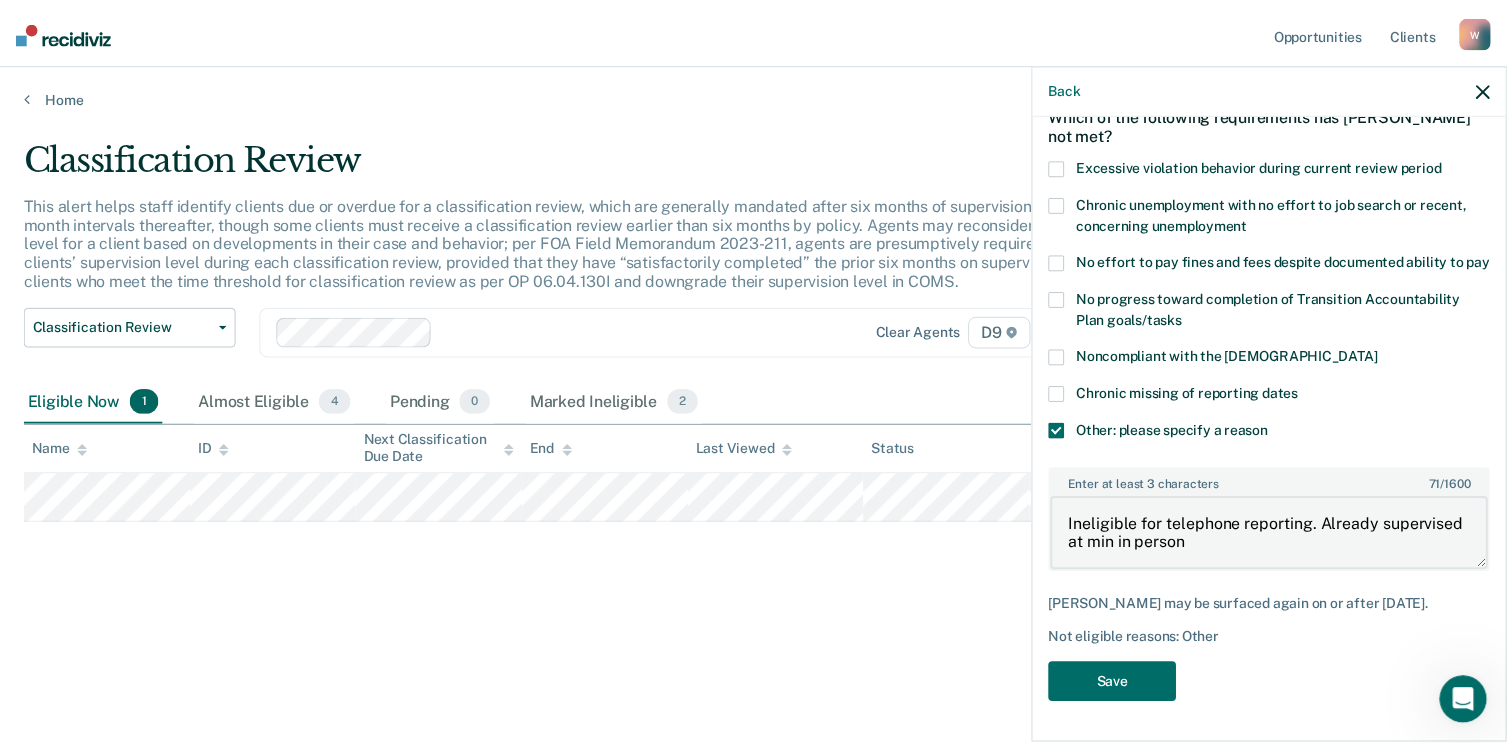 scroll, scrollTop: 123, scrollLeft: 0, axis: vertical 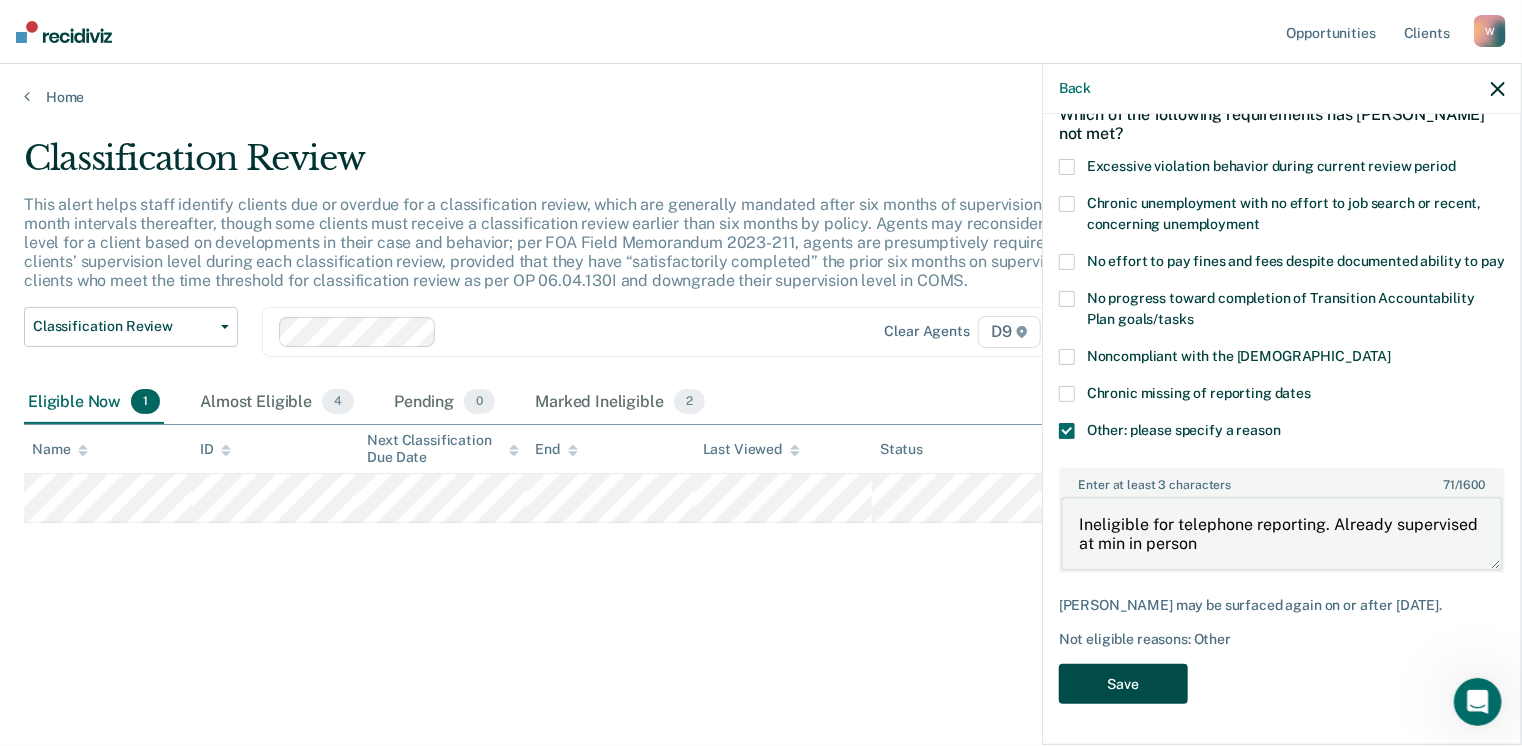 type on "Ineligible for telephone reporting. Already supervised at min in person" 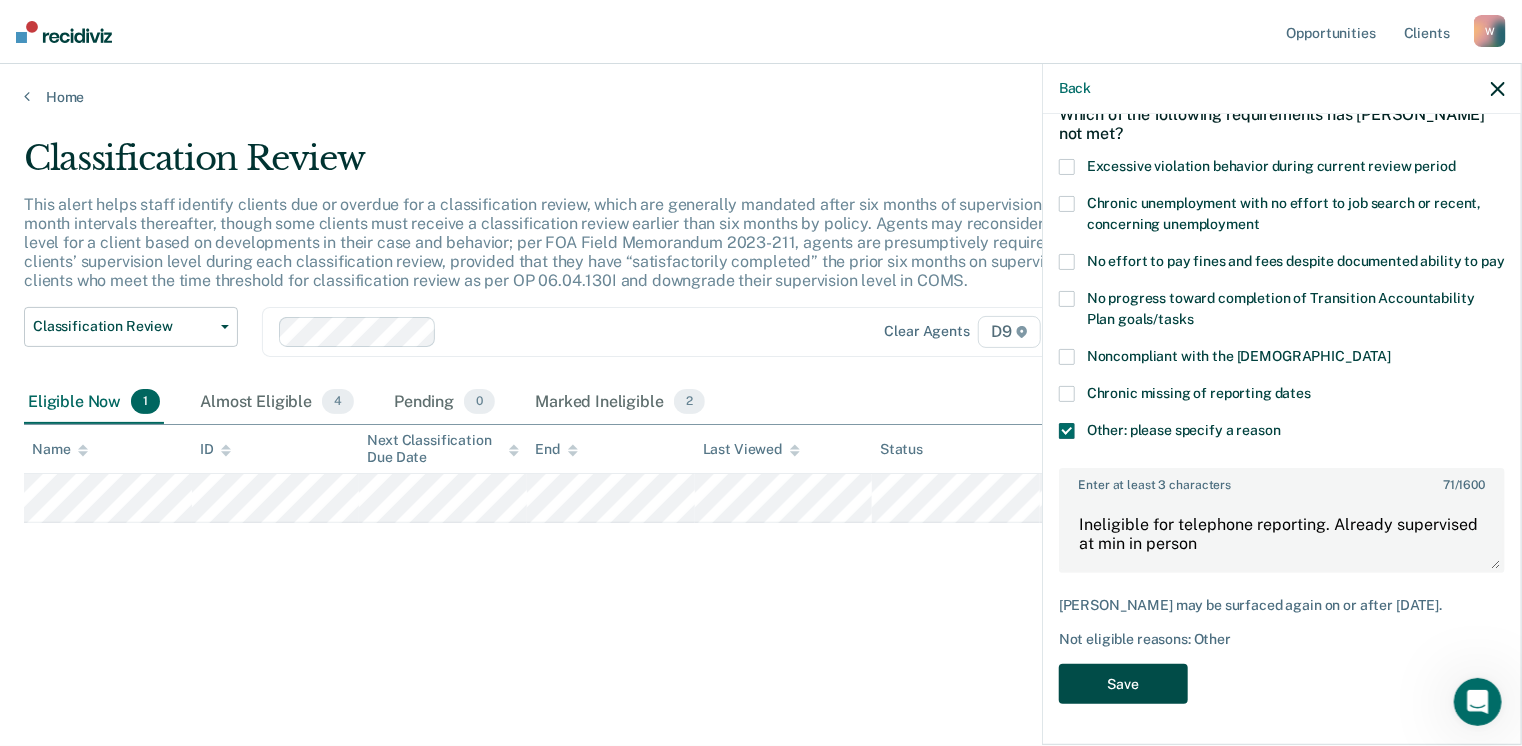 click on "Save" at bounding box center [1123, 684] 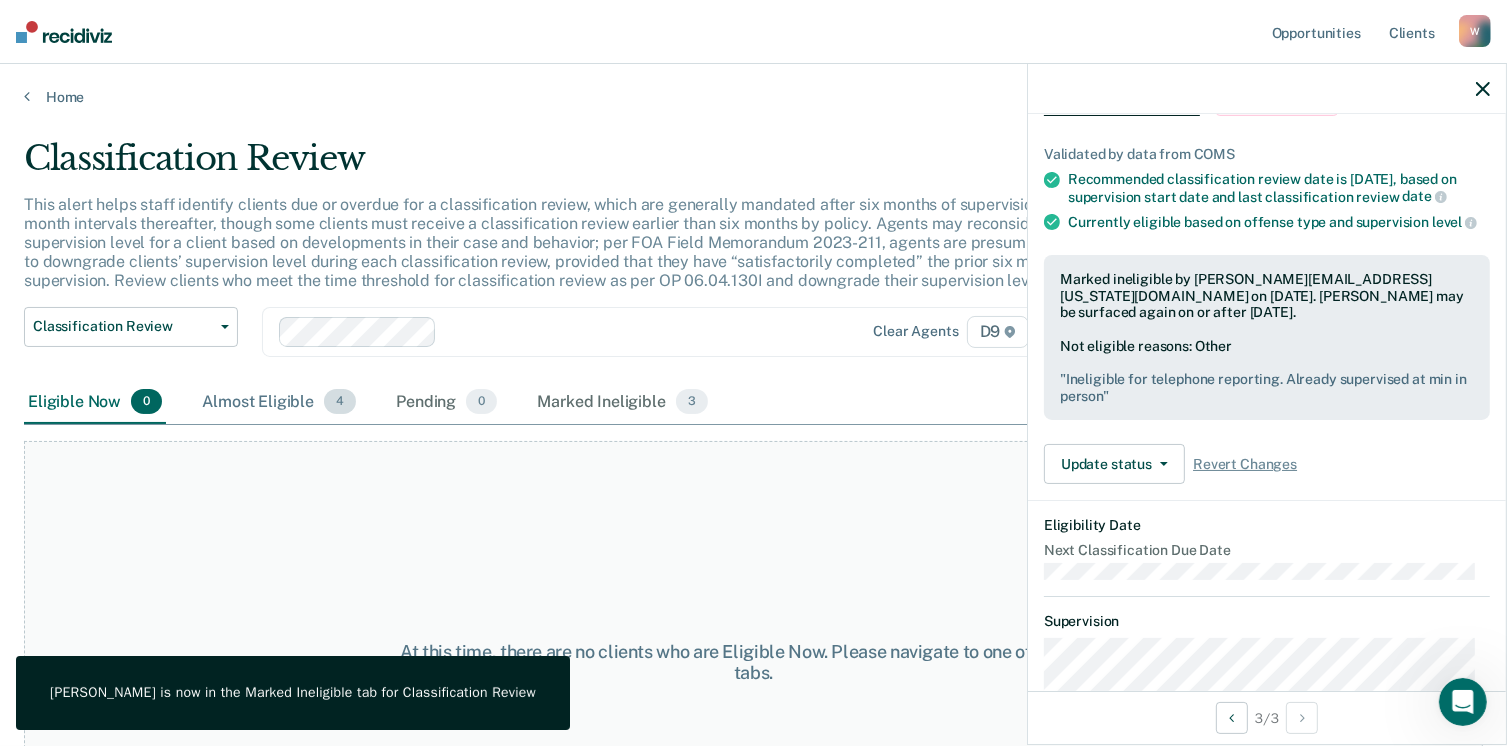 click on "Almost Eligible 4" at bounding box center (279, 403) 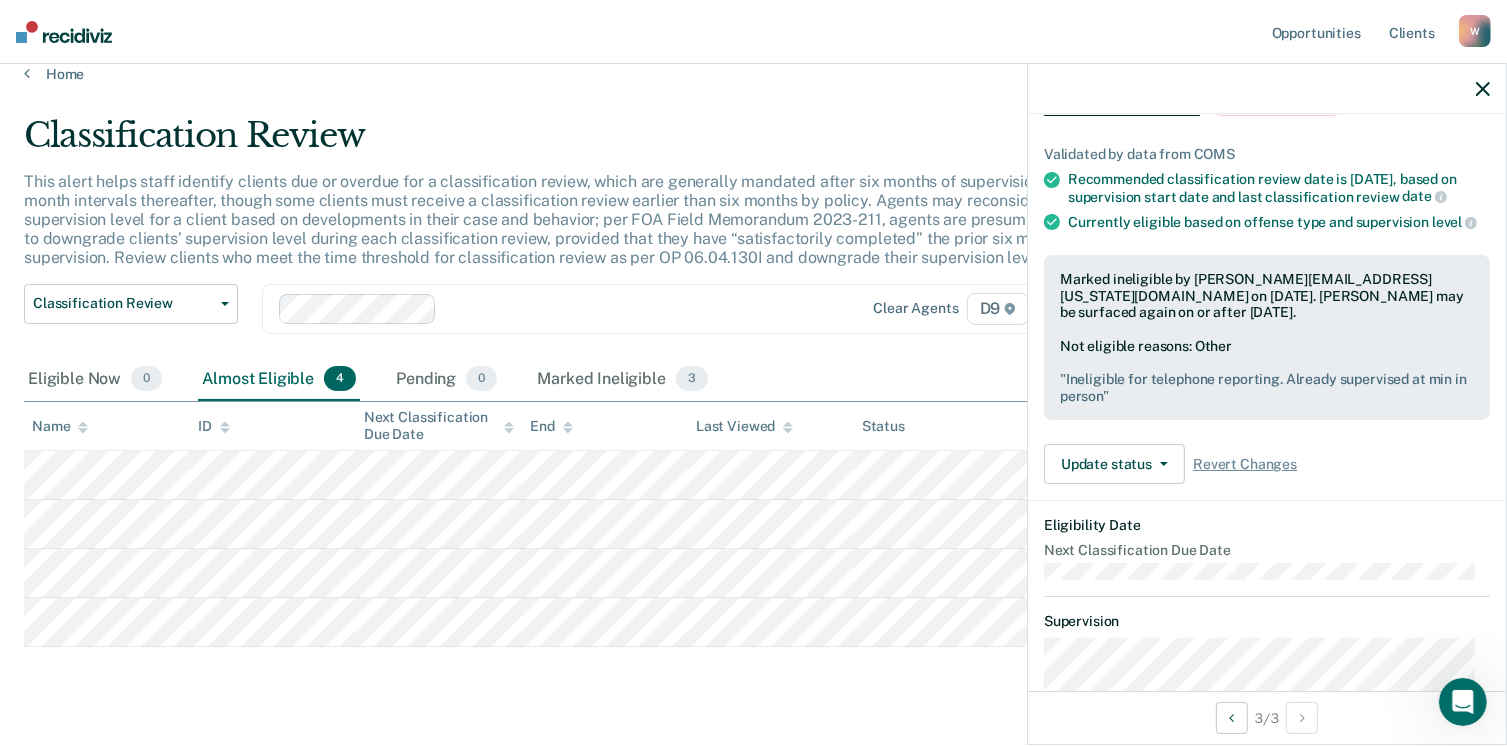 scroll, scrollTop: 0, scrollLeft: 0, axis: both 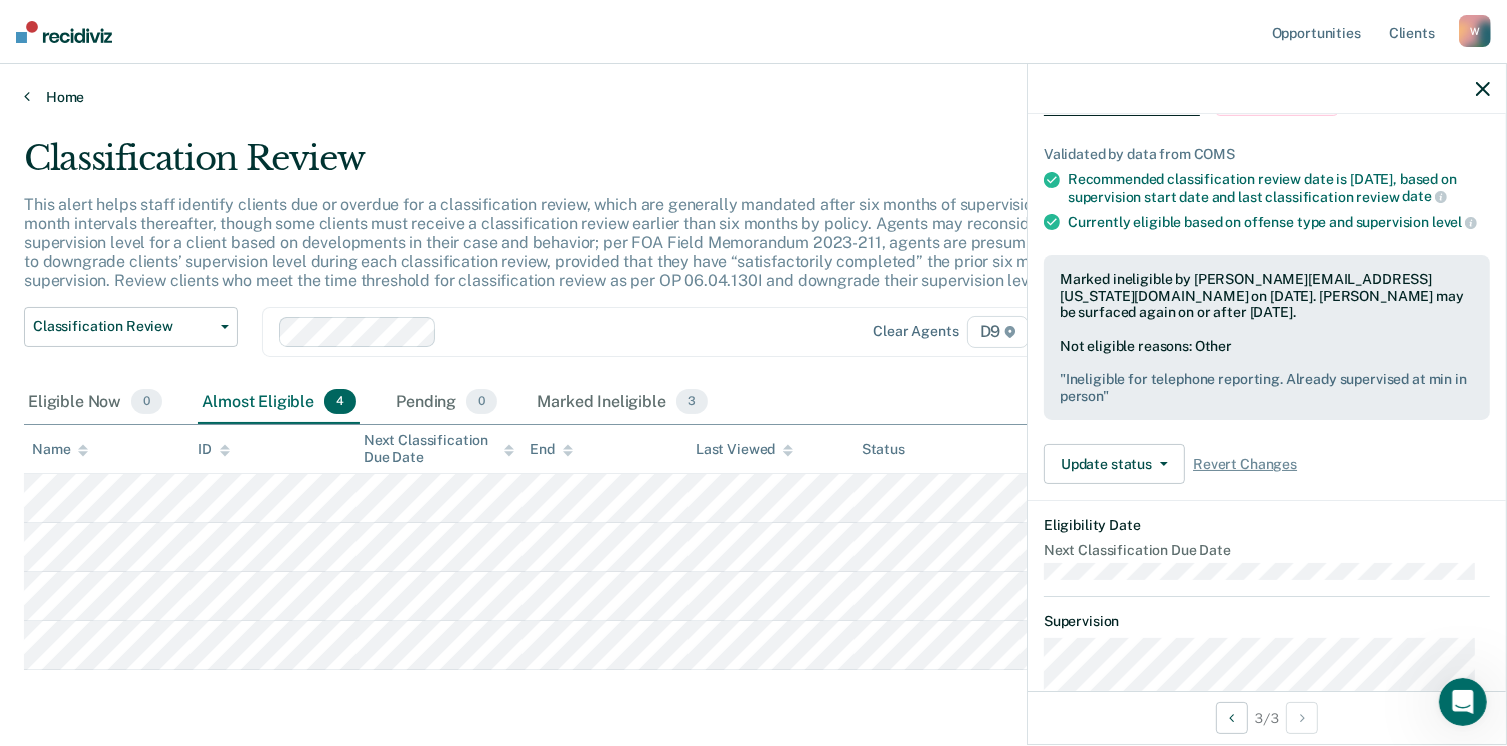 click on "Home" at bounding box center [753, 97] 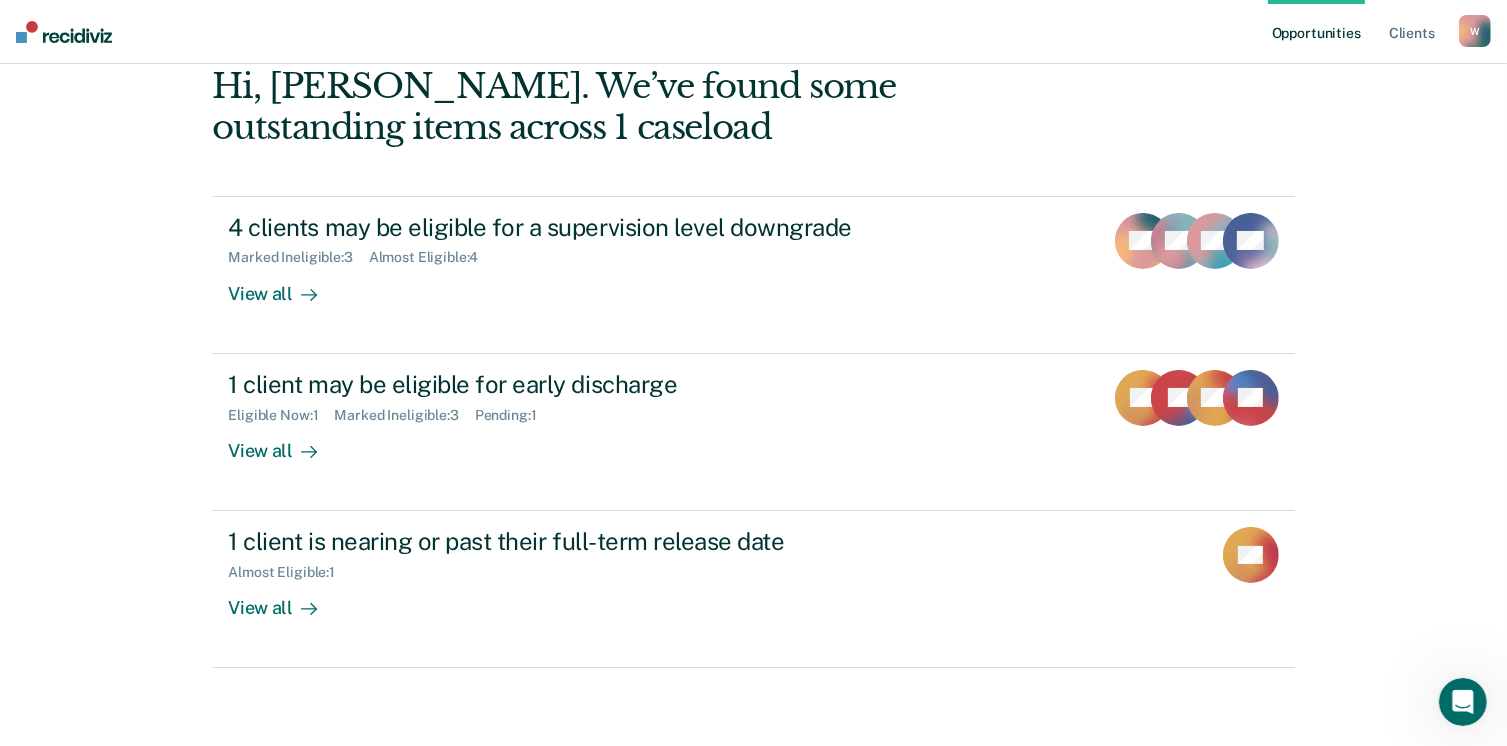 scroll, scrollTop: 104, scrollLeft: 0, axis: vertical 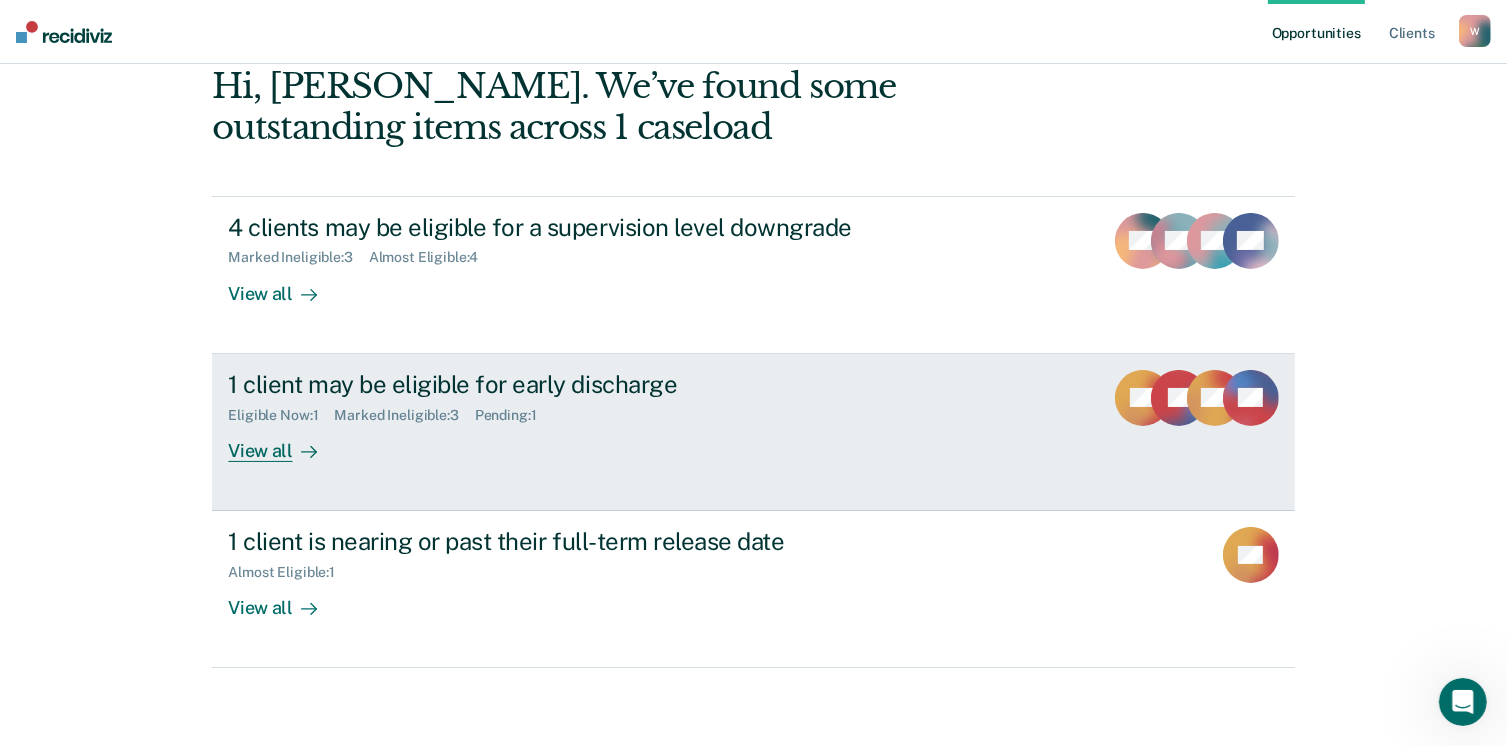 click on "Eligible Now :  1" at bounding box center (281, 415) 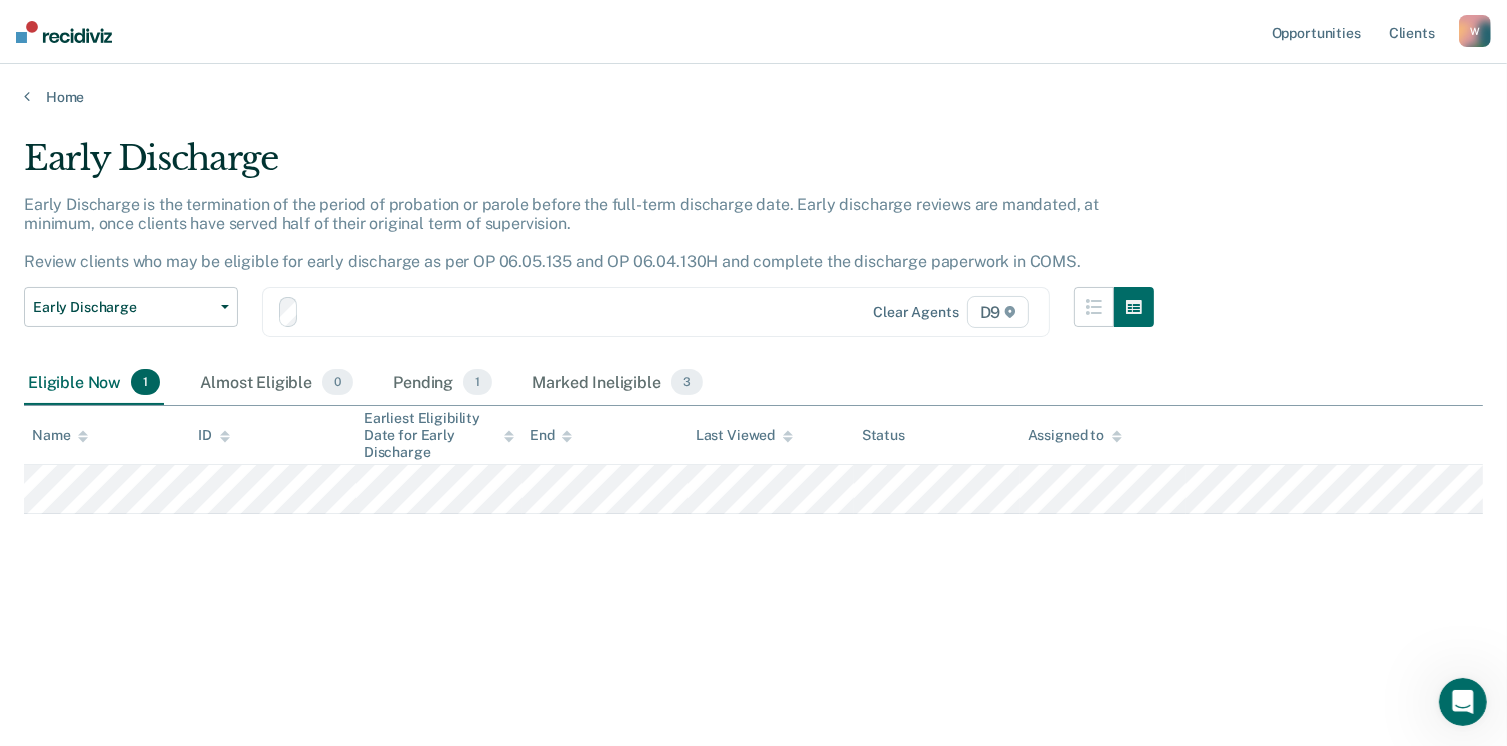 scroll, scrollTop: 0, scrollLeft: 0, axis: both 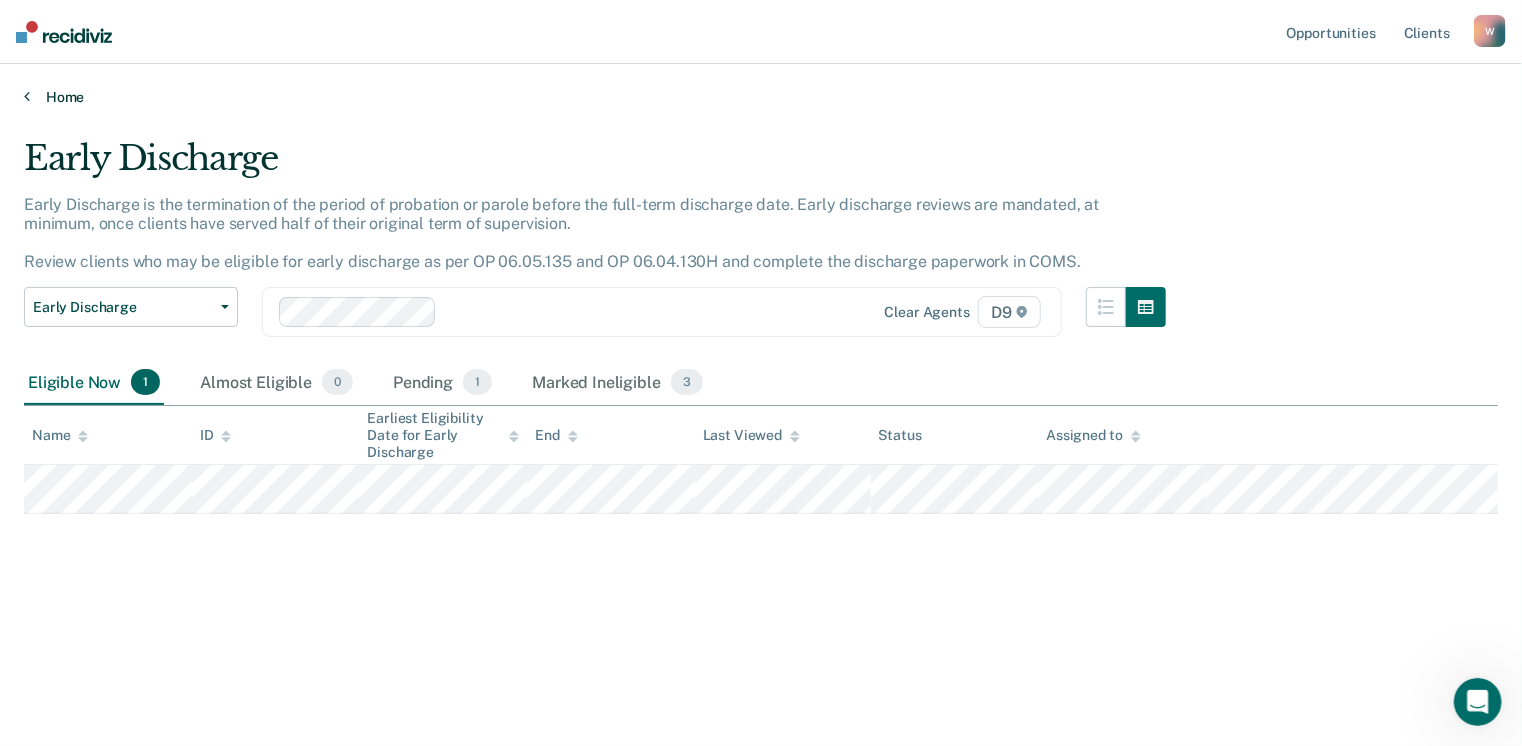 click on "Home" at bounding box center [761, 97] 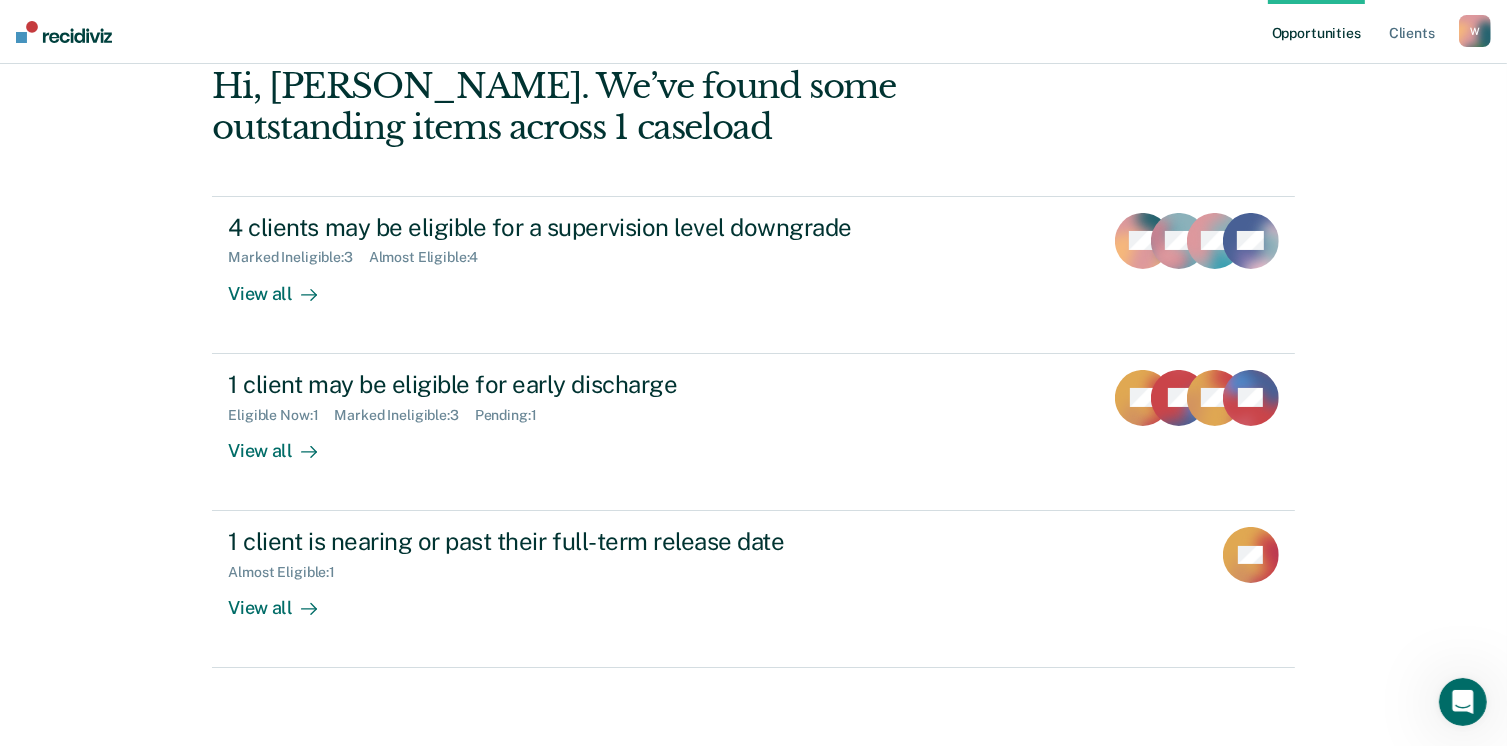 scroll, scrollTop: 104, scrollLeft: 0, axis: vertical 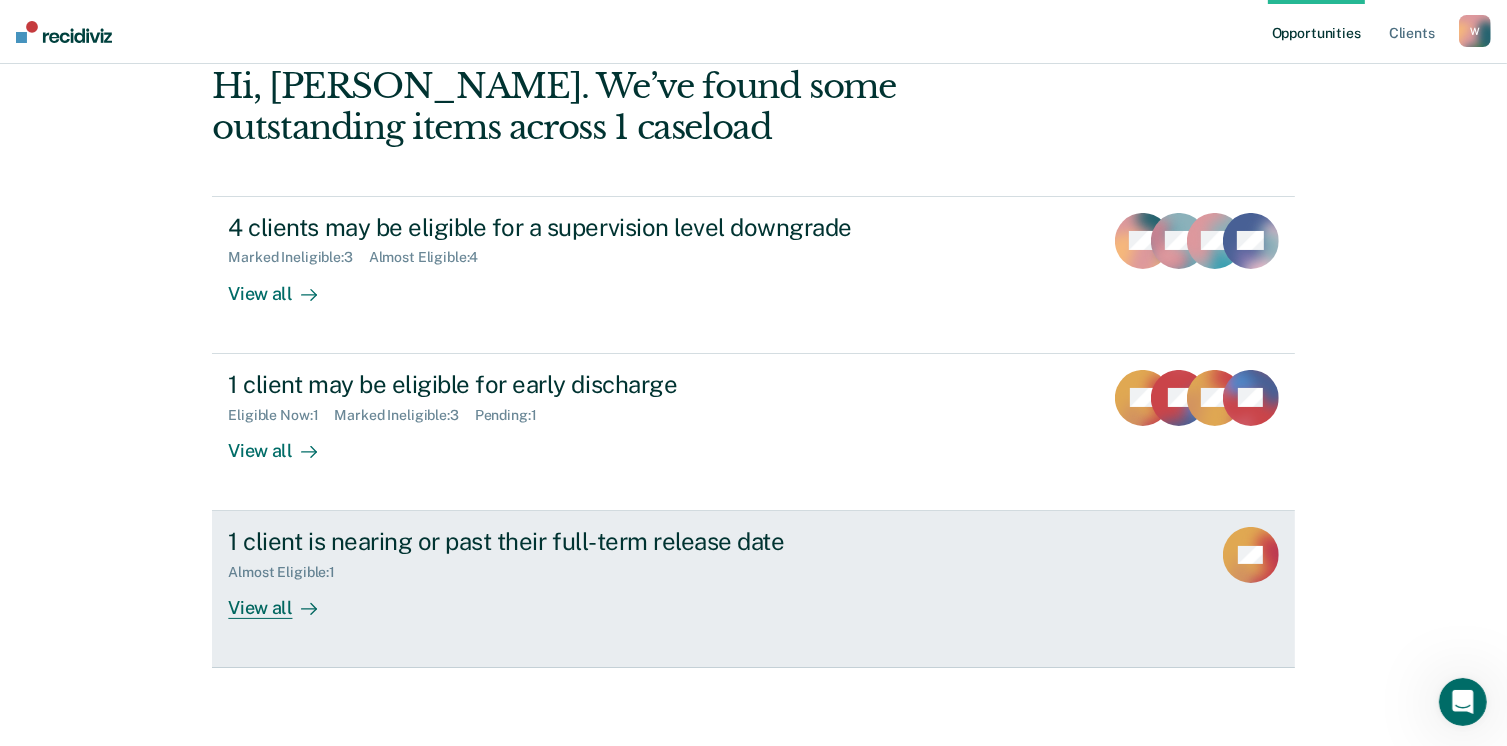 click on "Almost Eligible :  1" at bounding box center (289, 572) 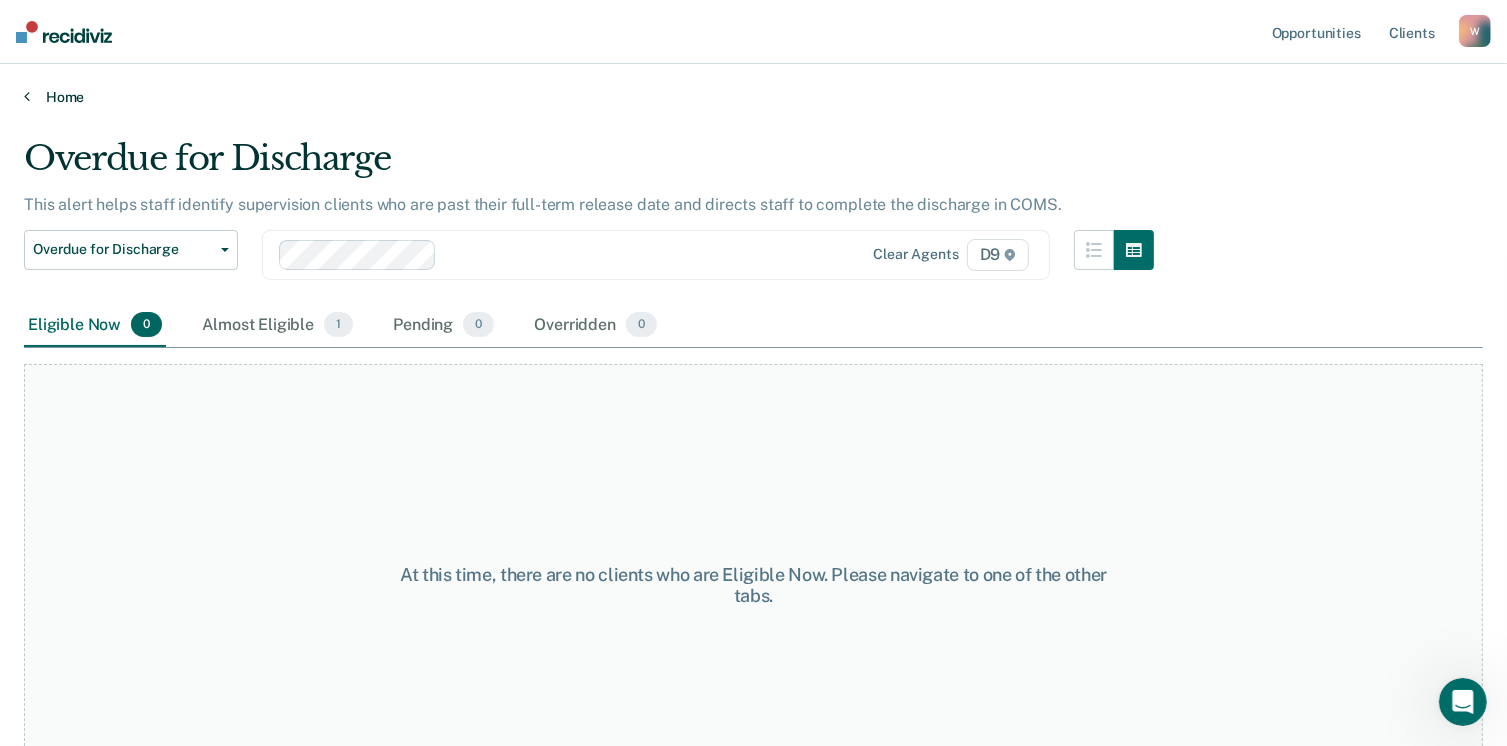 click on "Home" at bounding box center (753, 97) 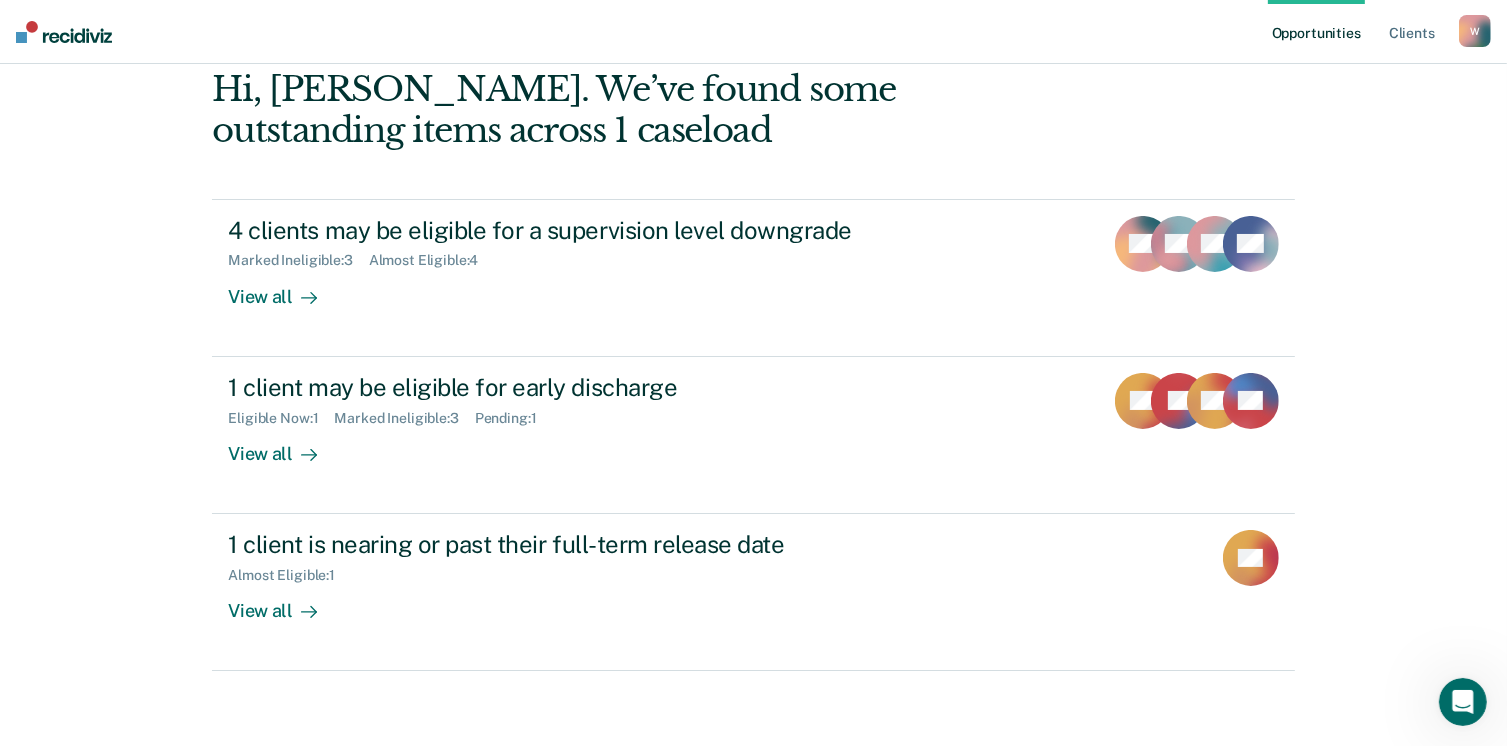 scroll, scrollTop: 104, scrollLeft: 0, axis: vertical 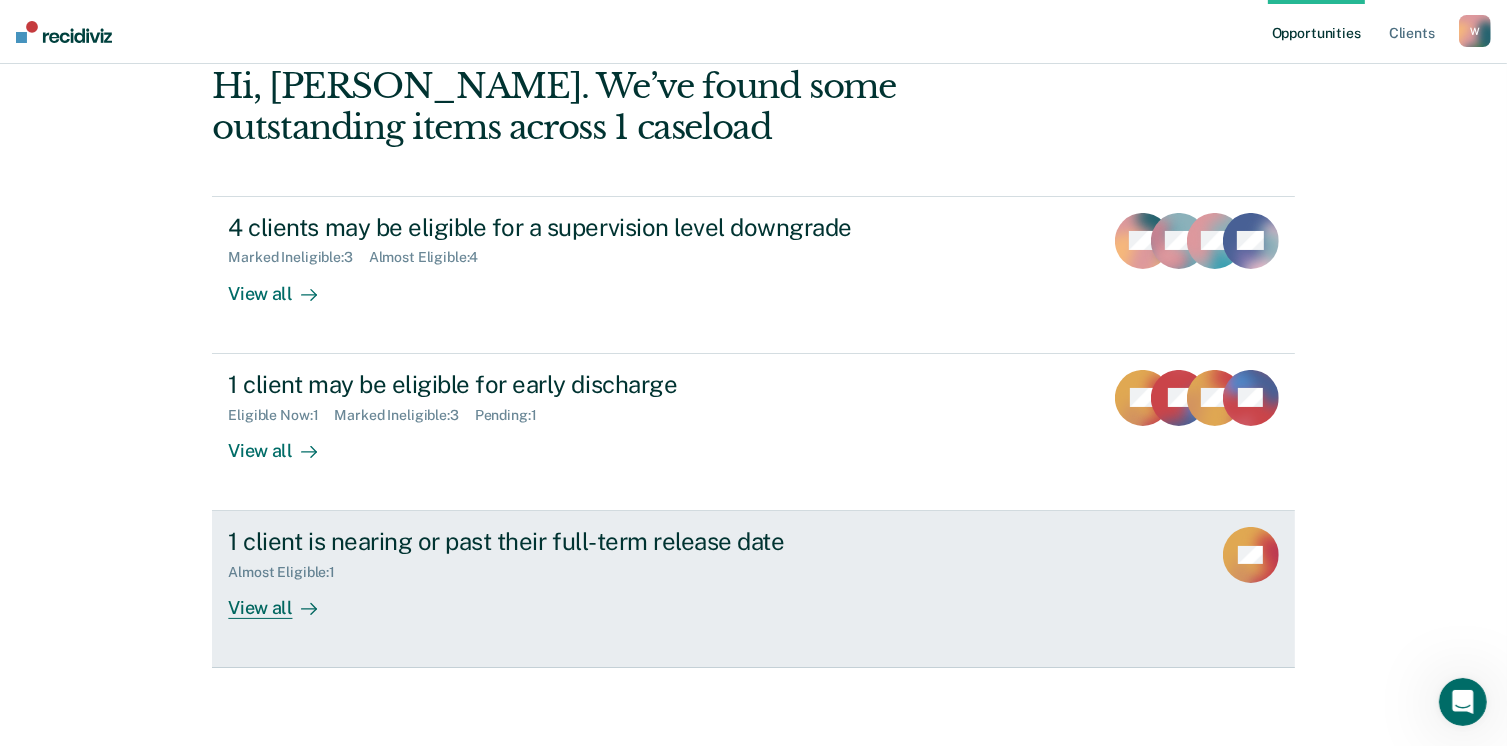 click on "Almost Eligible :  1" at bounding box center [289, 572] 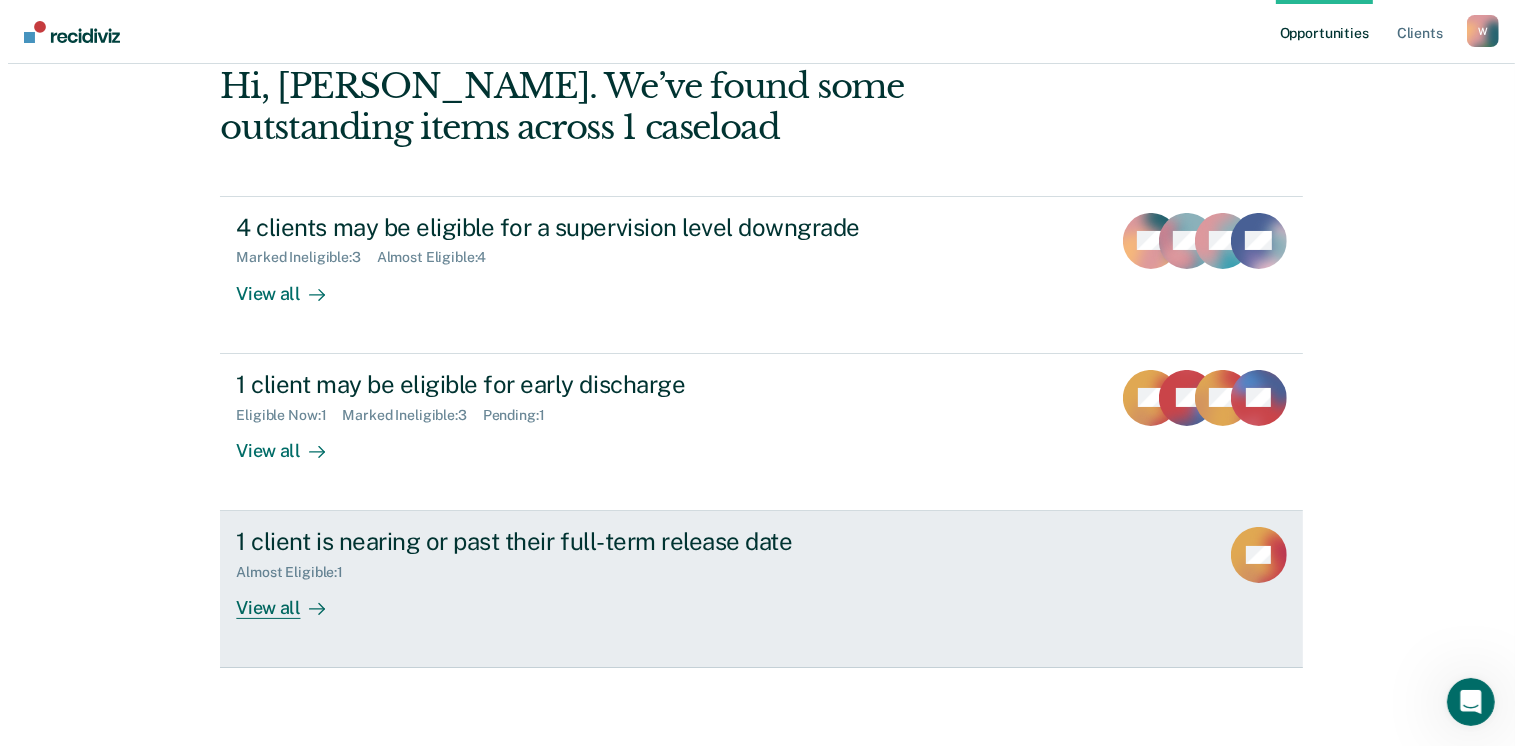 scroll, scrollTop: 0, scrollLeft: 0, axis: both 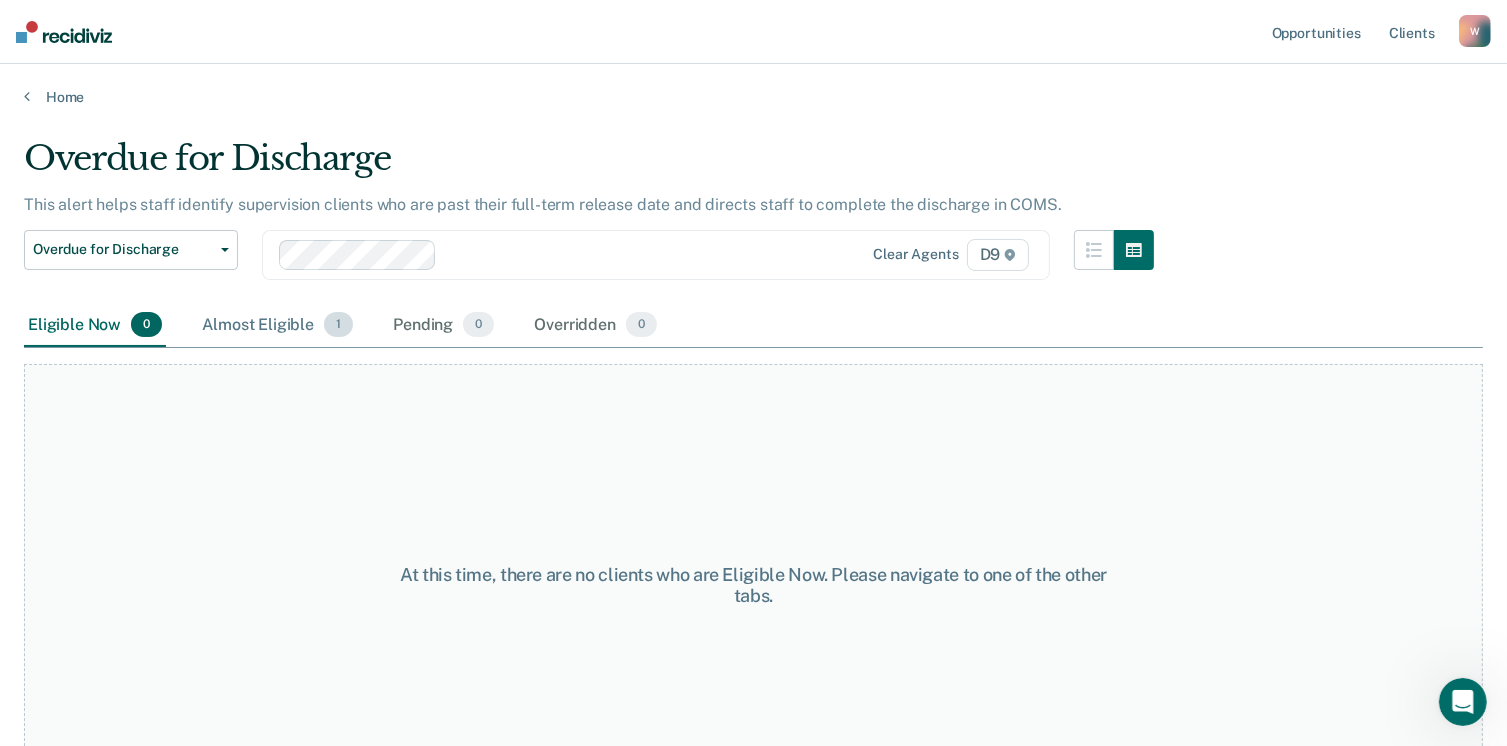 click on "Almost Eligible 1" at bounding box center (277, 326) 